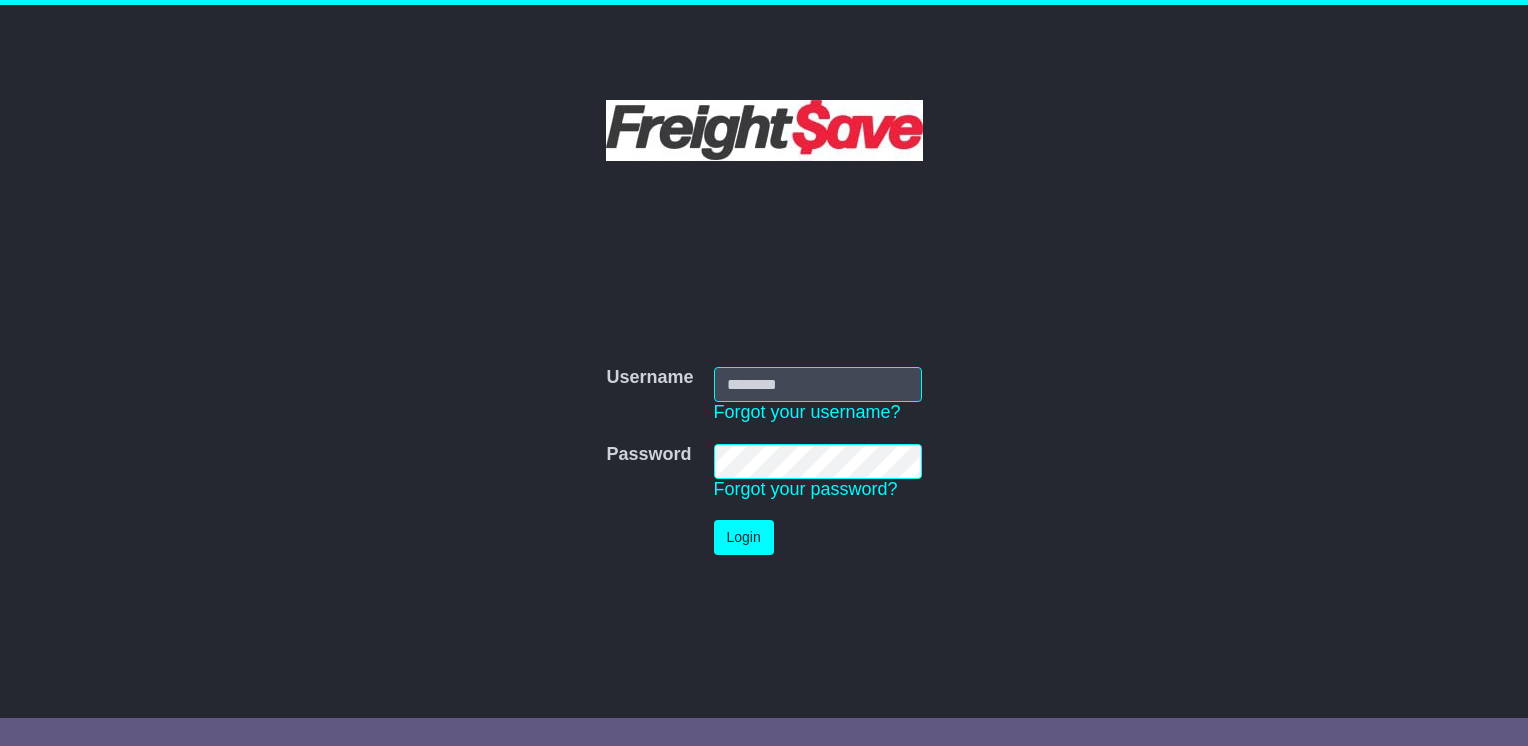 scroll, scrollTop: 0, scrollLeft: 0, axis: both 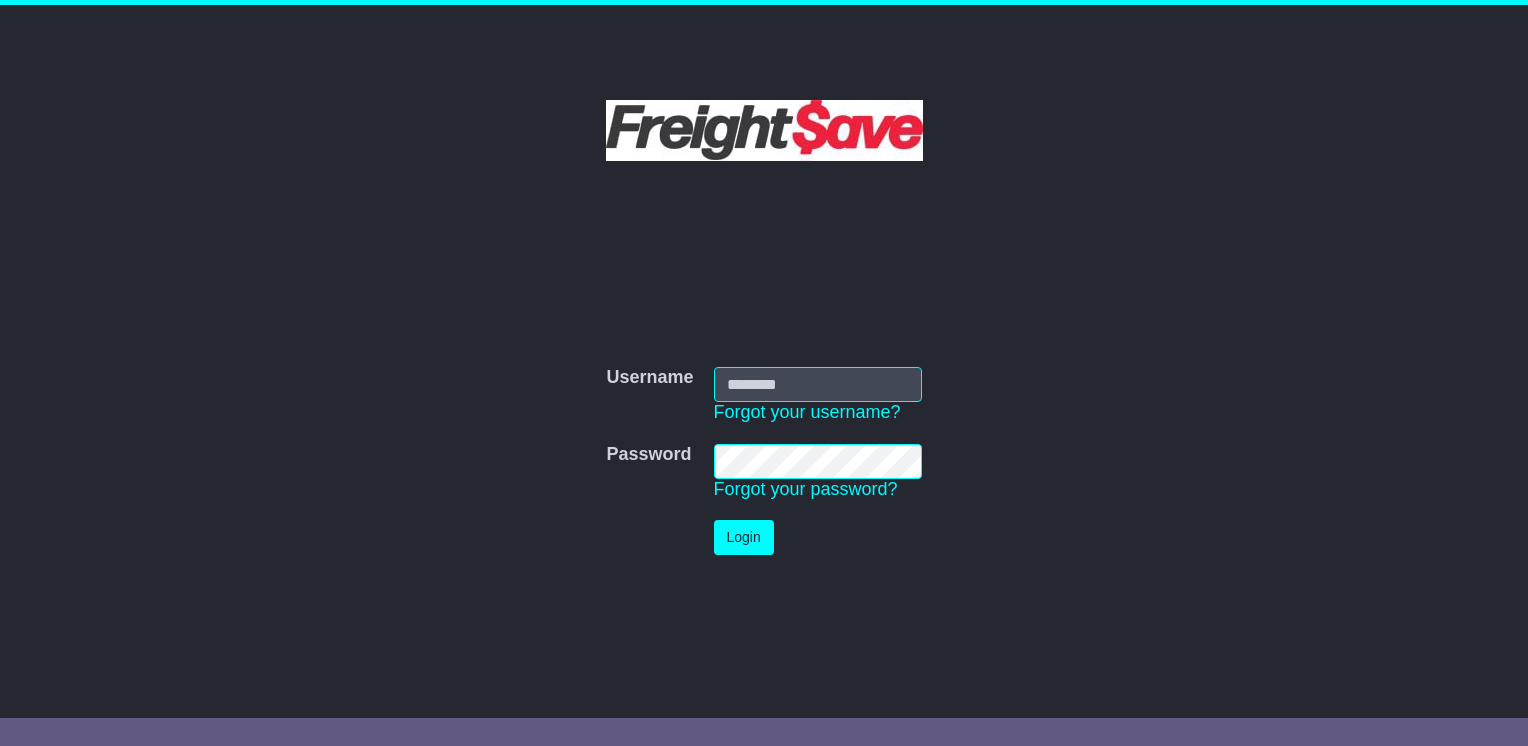 type on "**********" 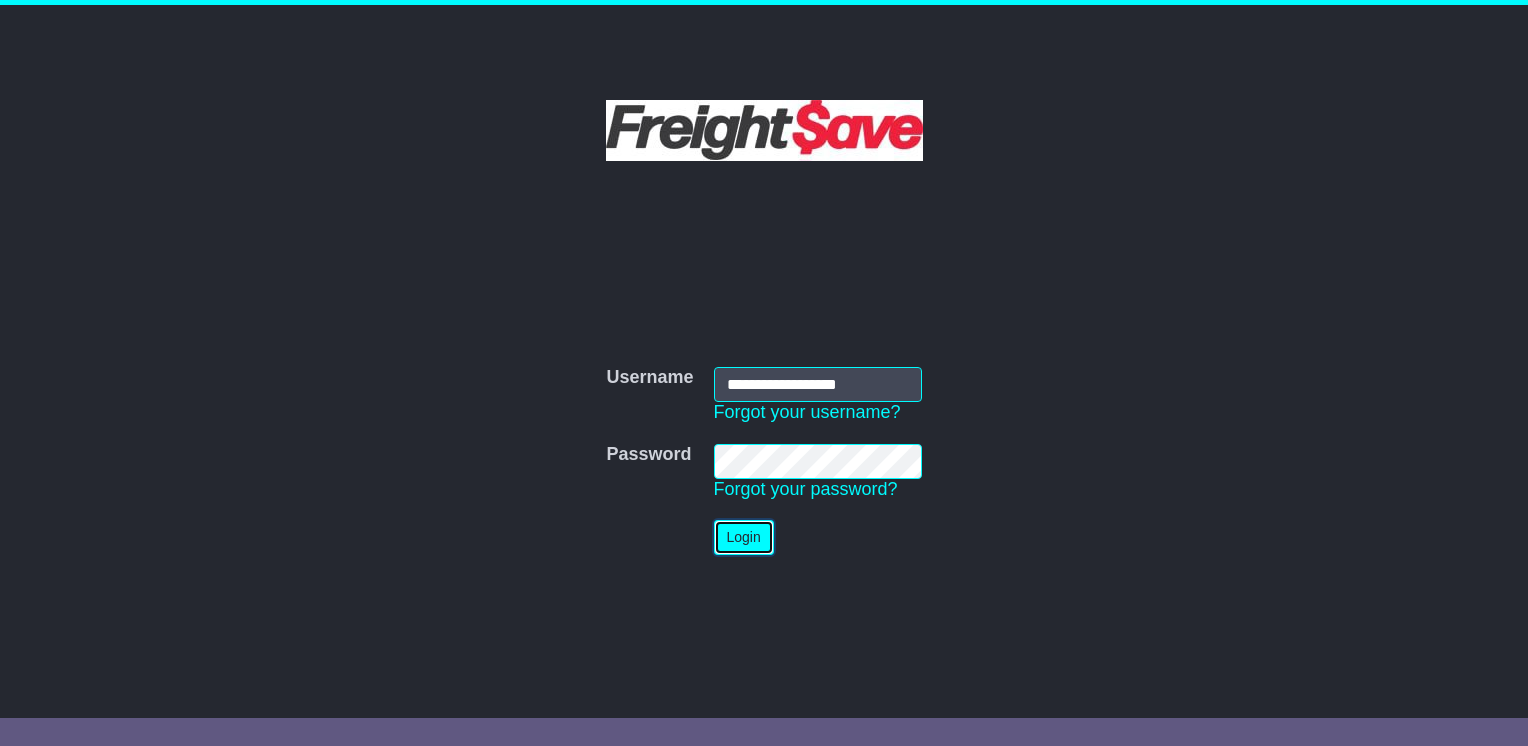 click on "Login" at bounding box center (744, 537) 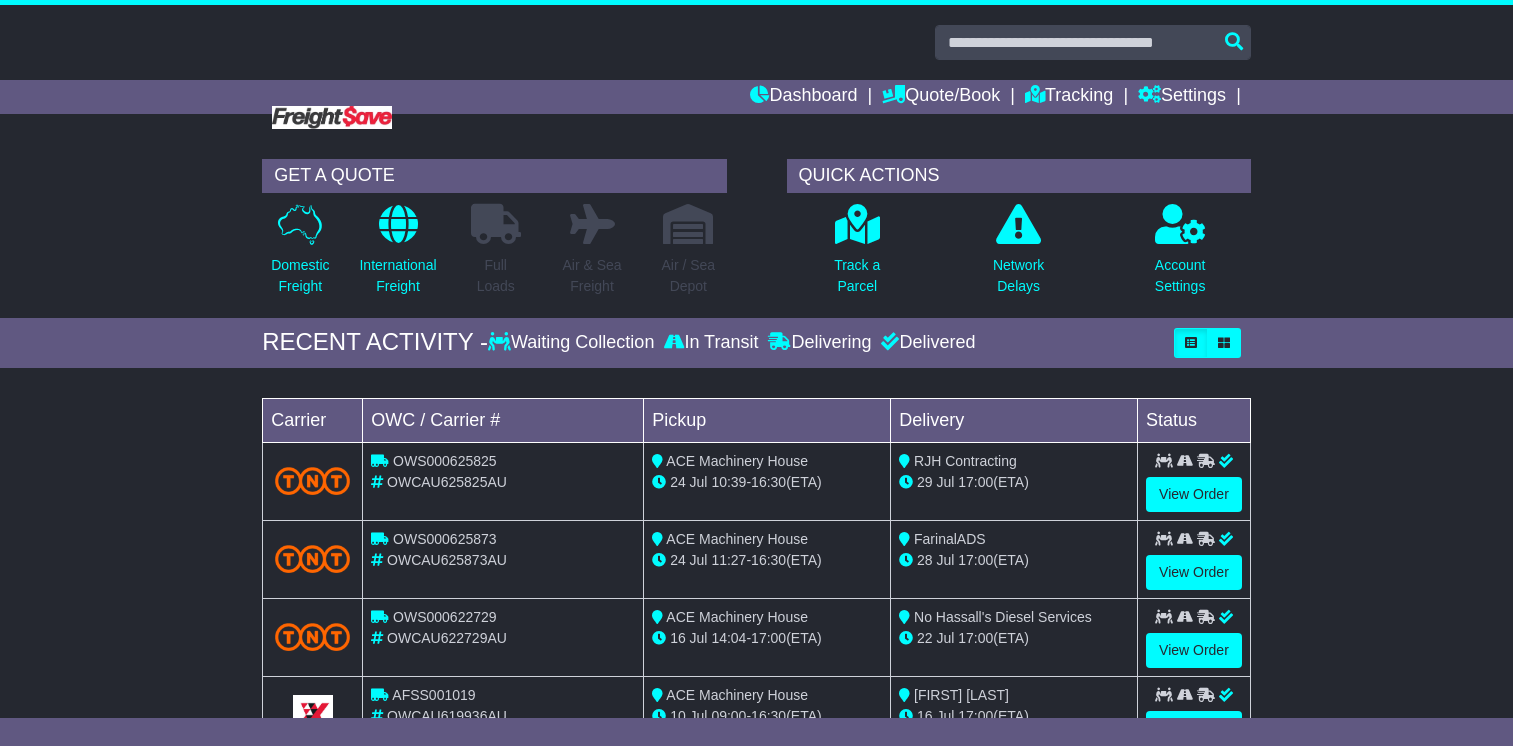 scroll, scrollTop: 0, scrollLeft: 0, axis: both 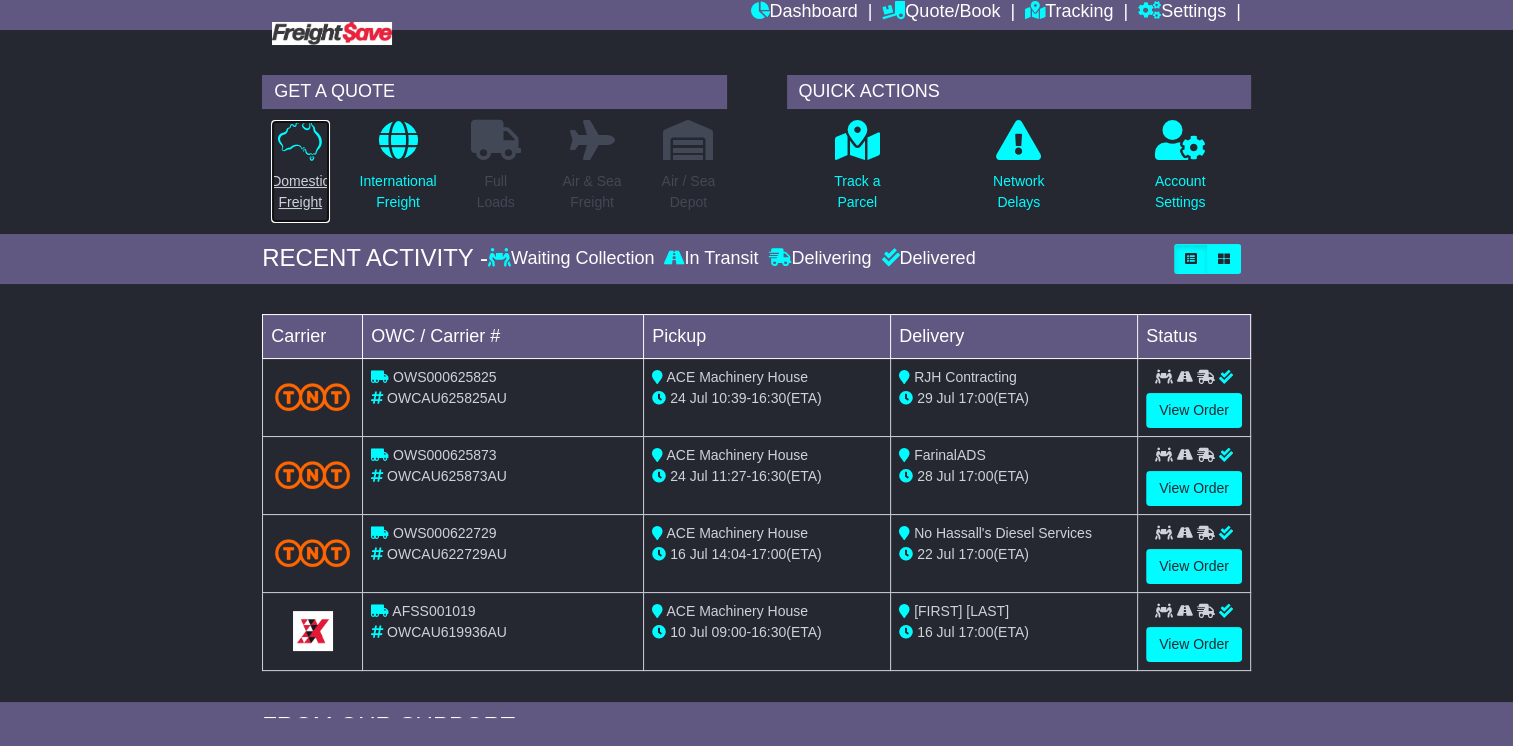 click at bounding box center [300, 140] 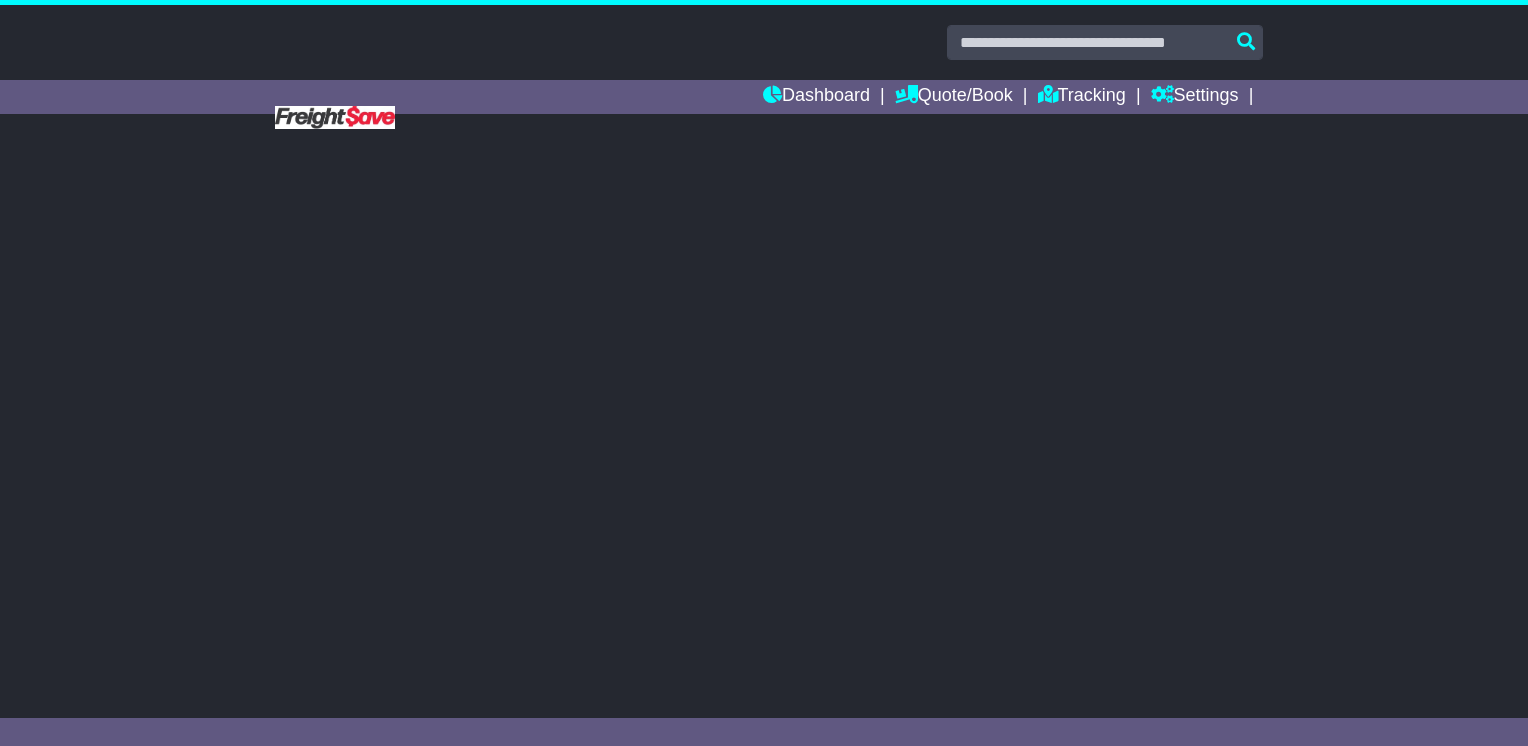 scroll, scrollTop: 0, scrollLeft: 0, axis: both 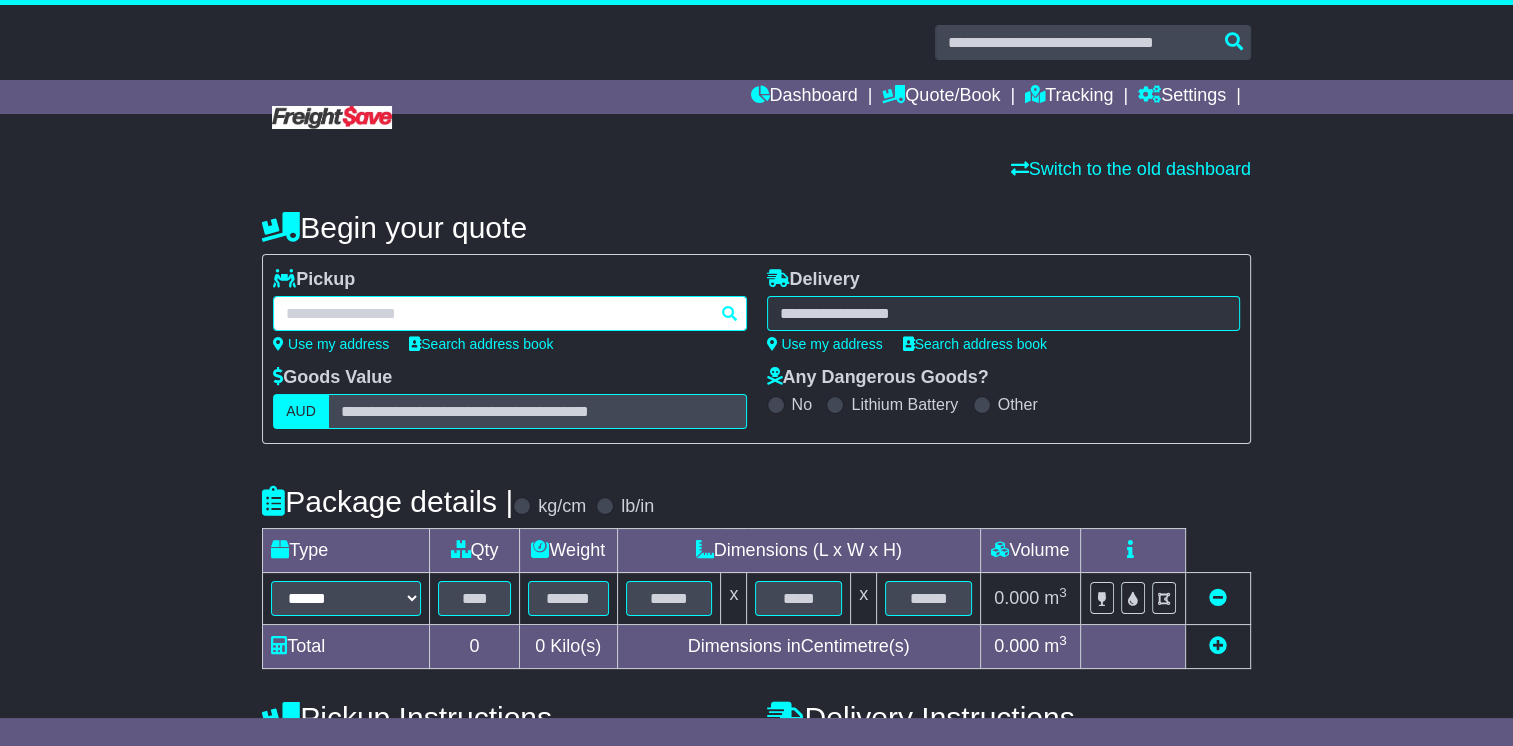 click at bounding box center [509, 313] 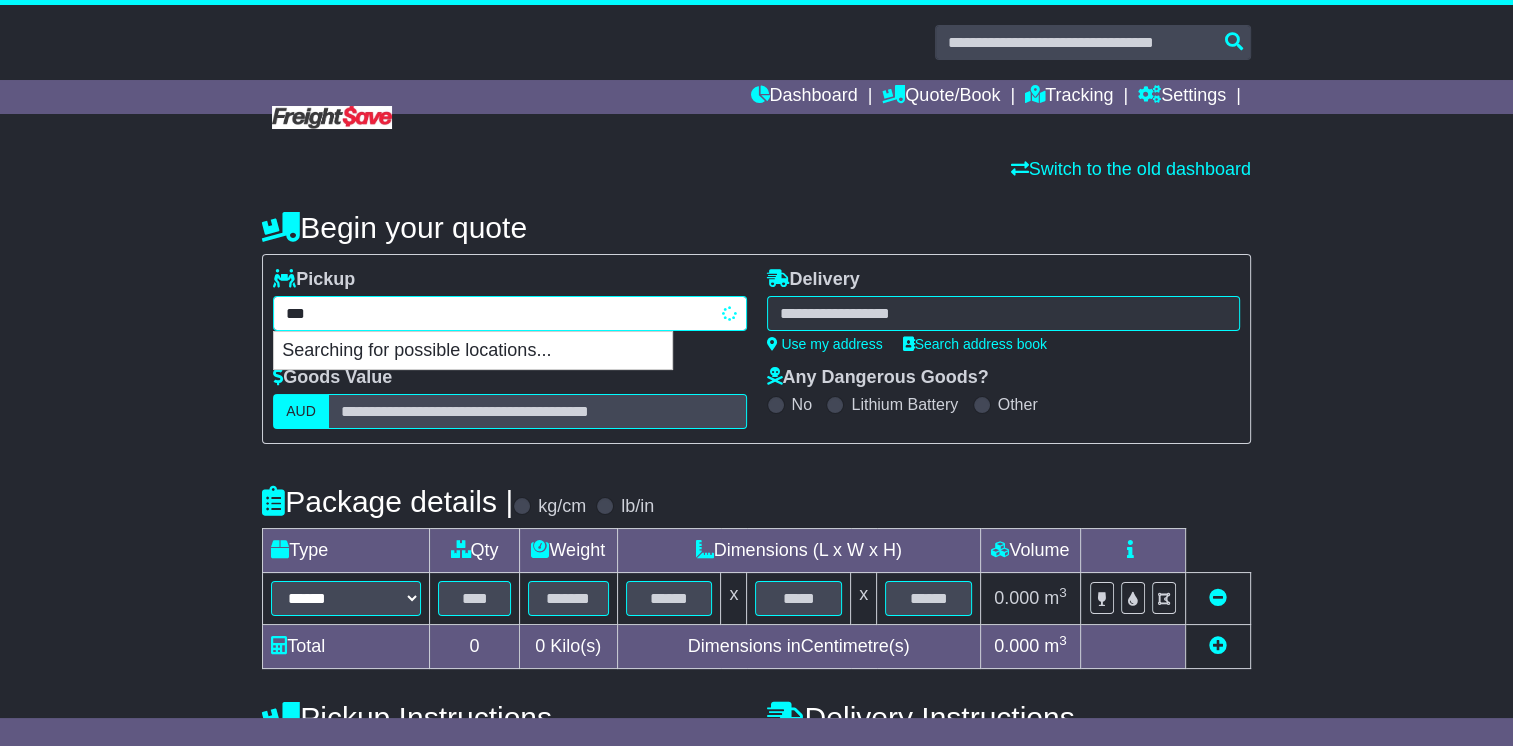 type on "****" 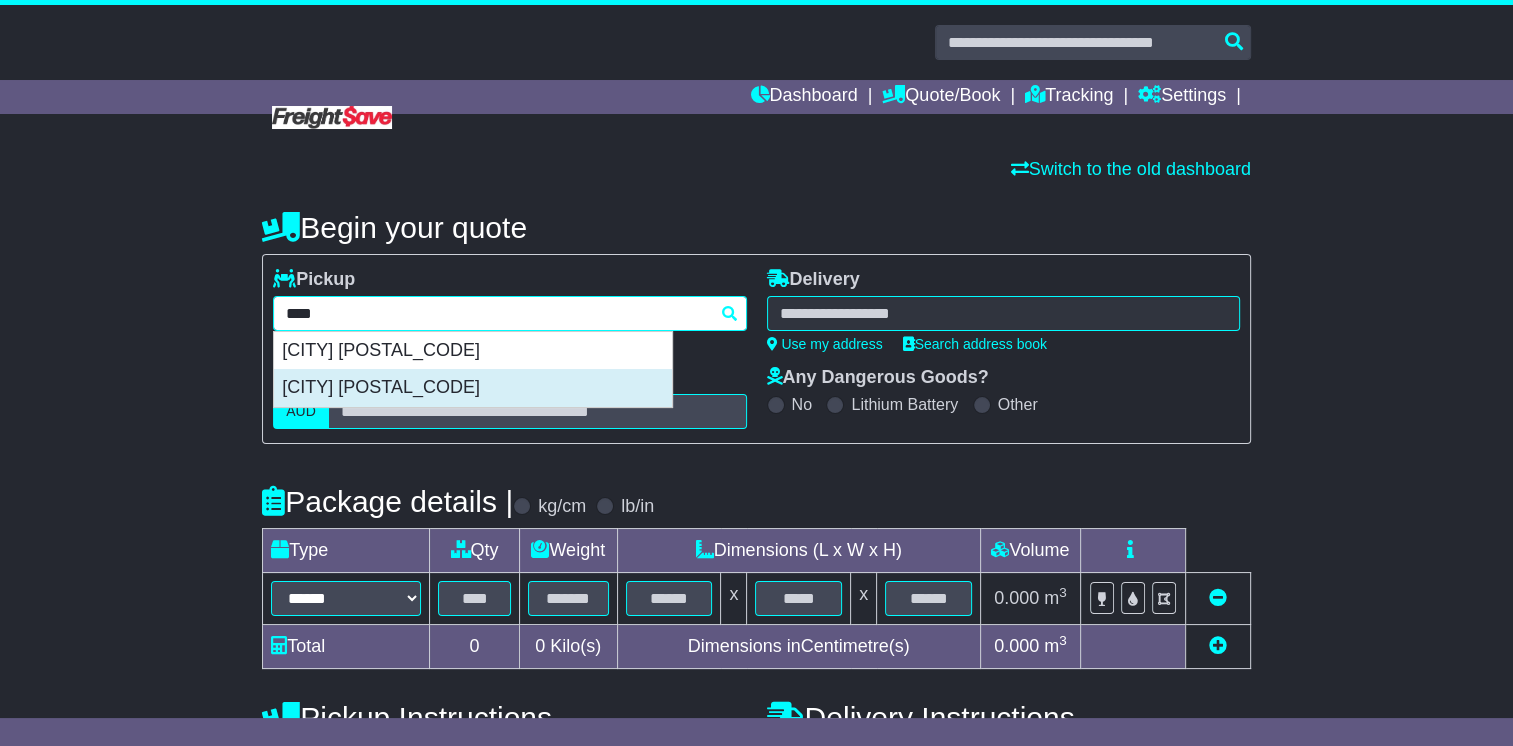 click on "BAYSWATER NORTH 3153" at bounding box center [473, 388] 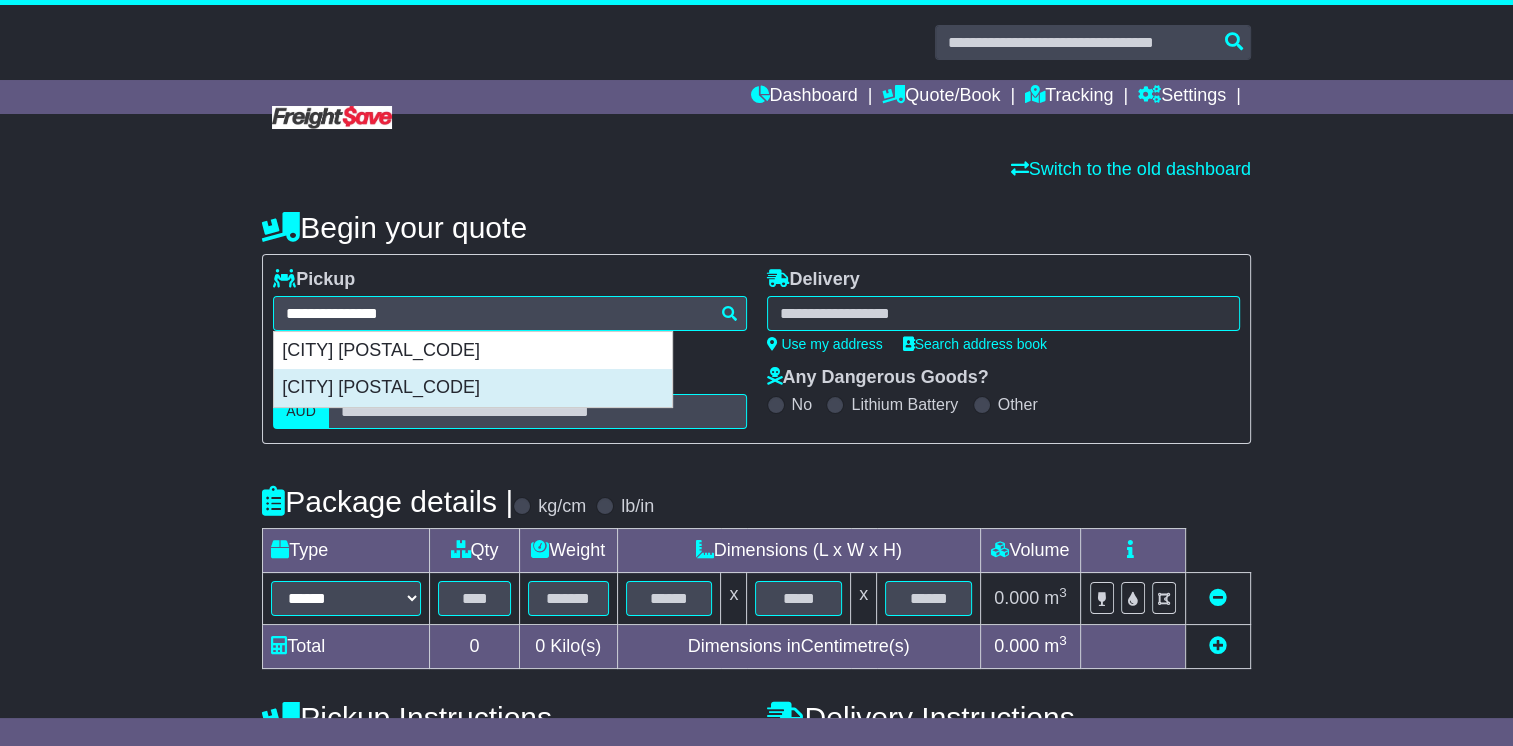 type on "**********" 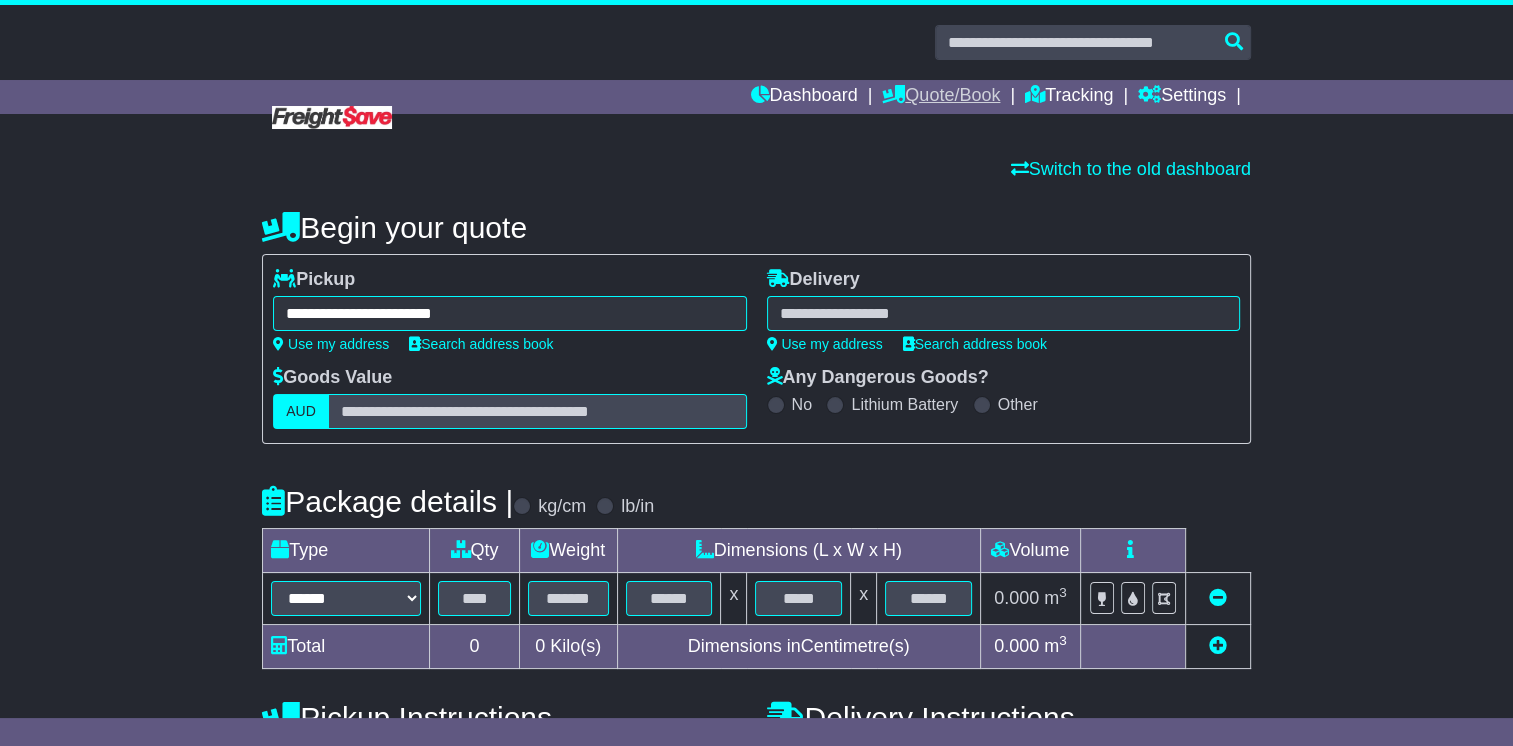 click on "Quote/Book" at bounding box center [941, 97] 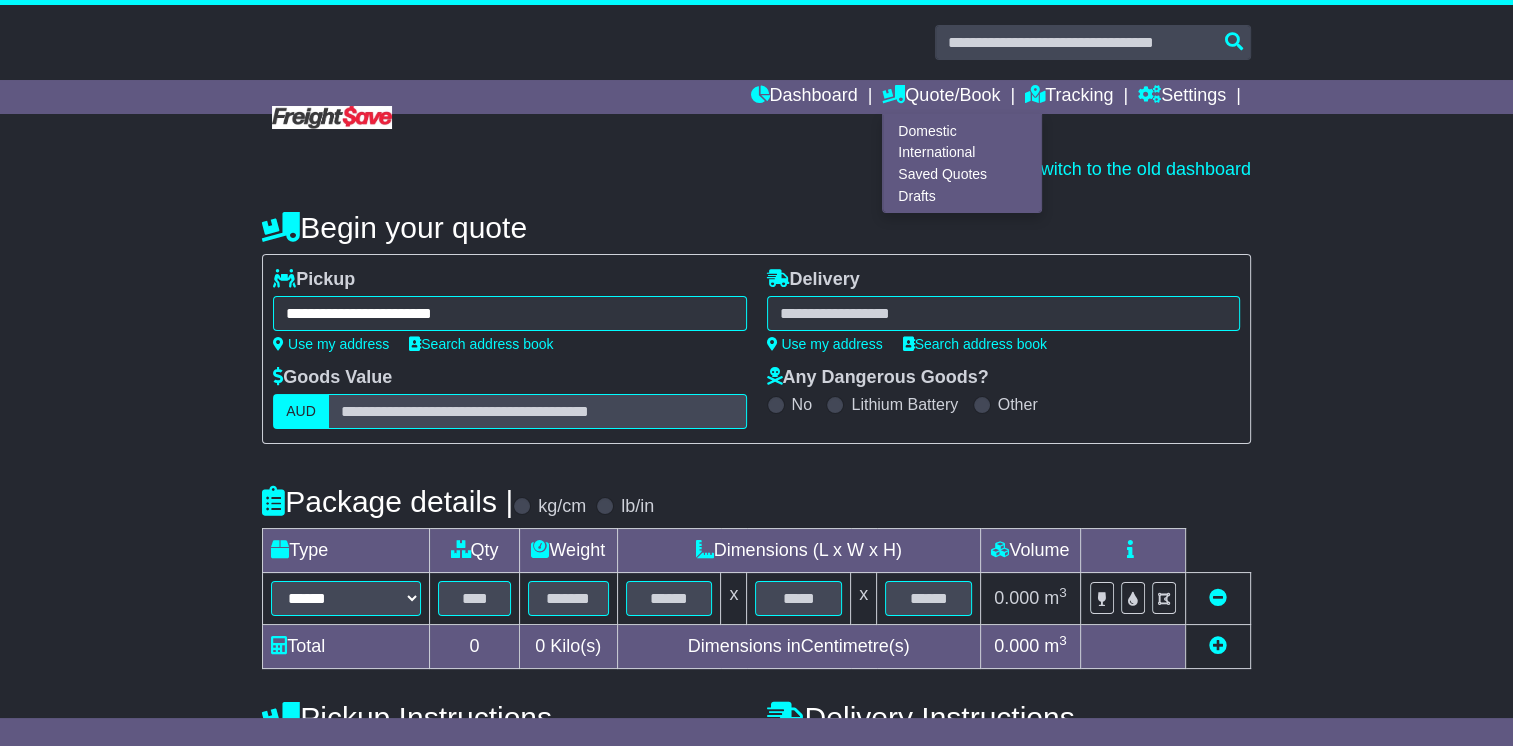 click on "Switch to the old dashboard" at bounding box center (756, 170) 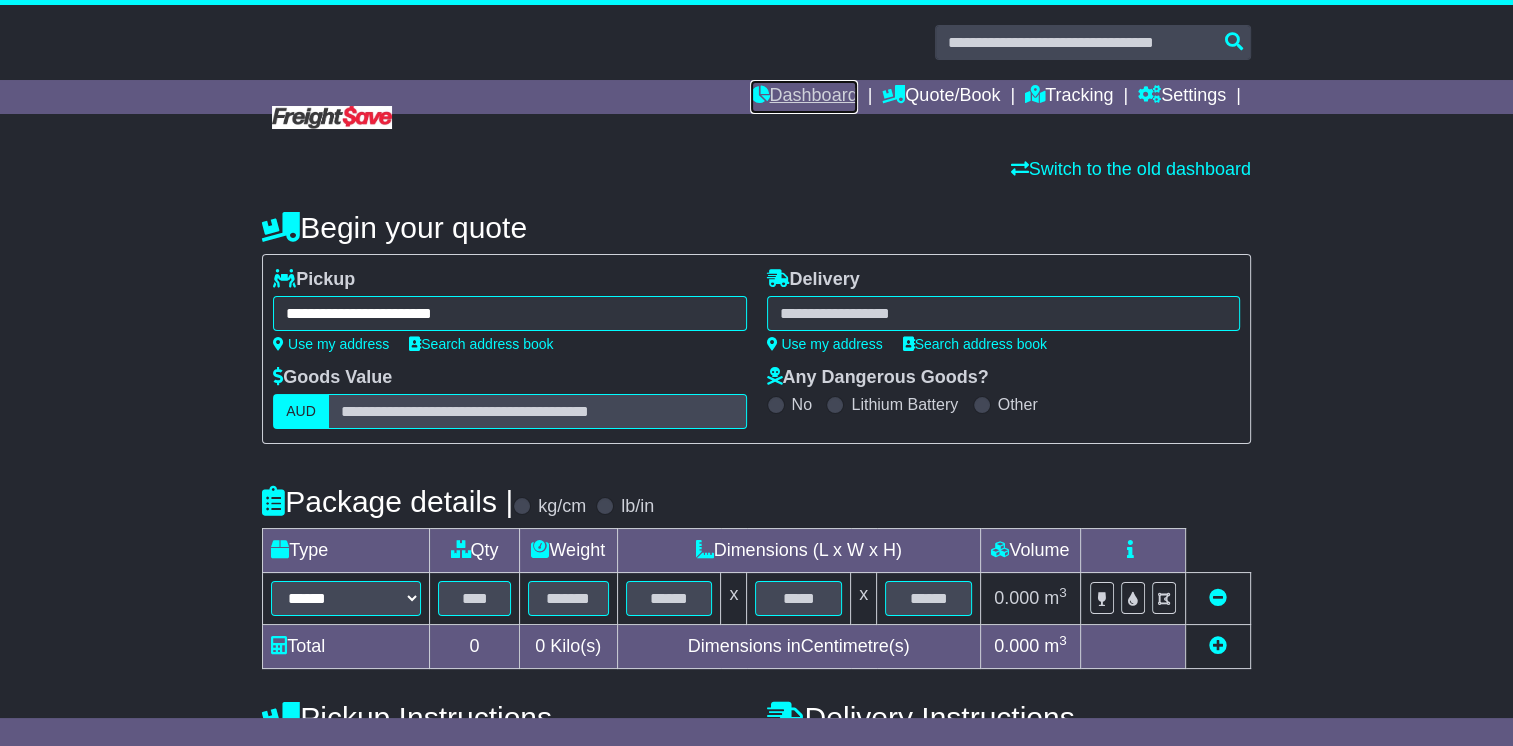 click on "Dashboard" at bounding box center [803, 97] 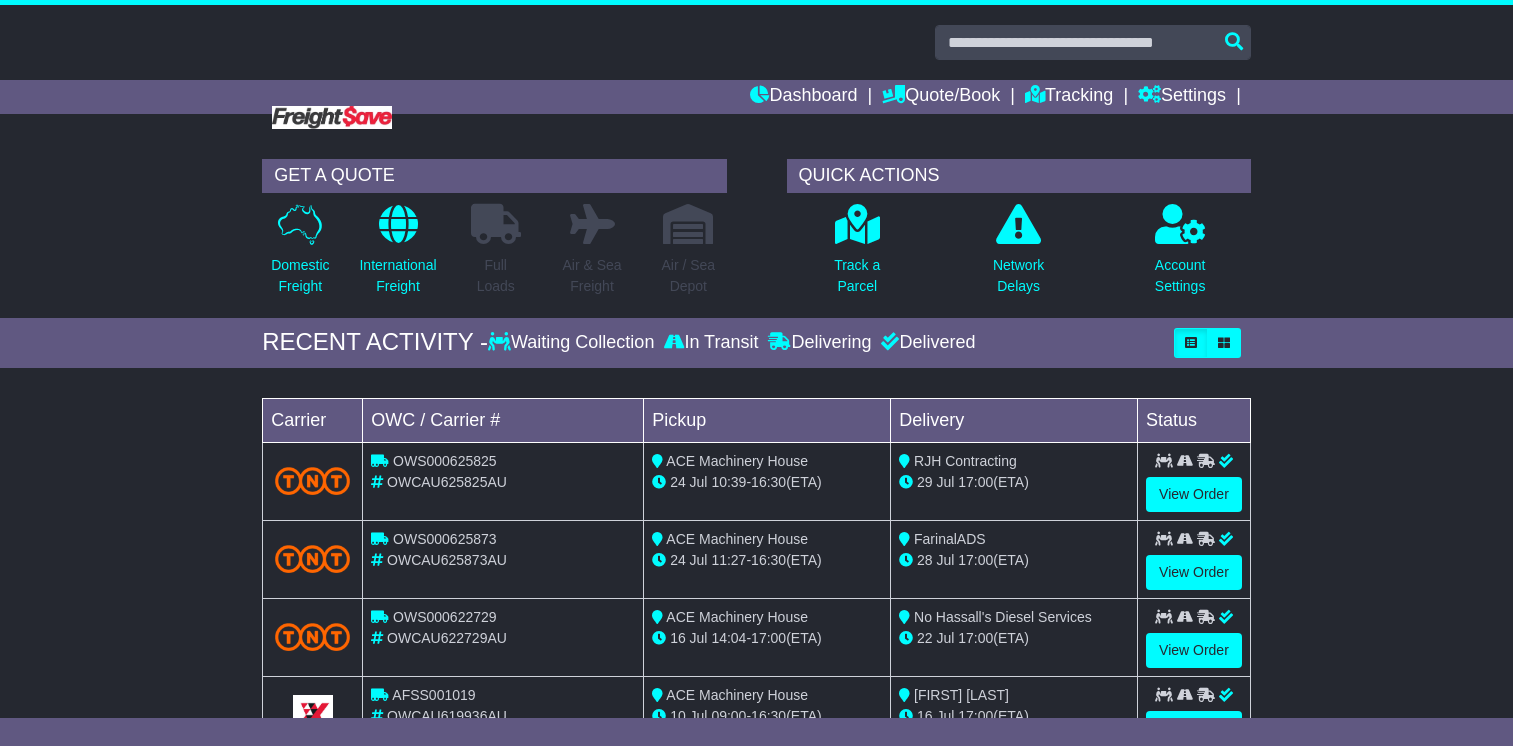 scroll, scrollTop: 0, scrollLeft: 0, axis: both 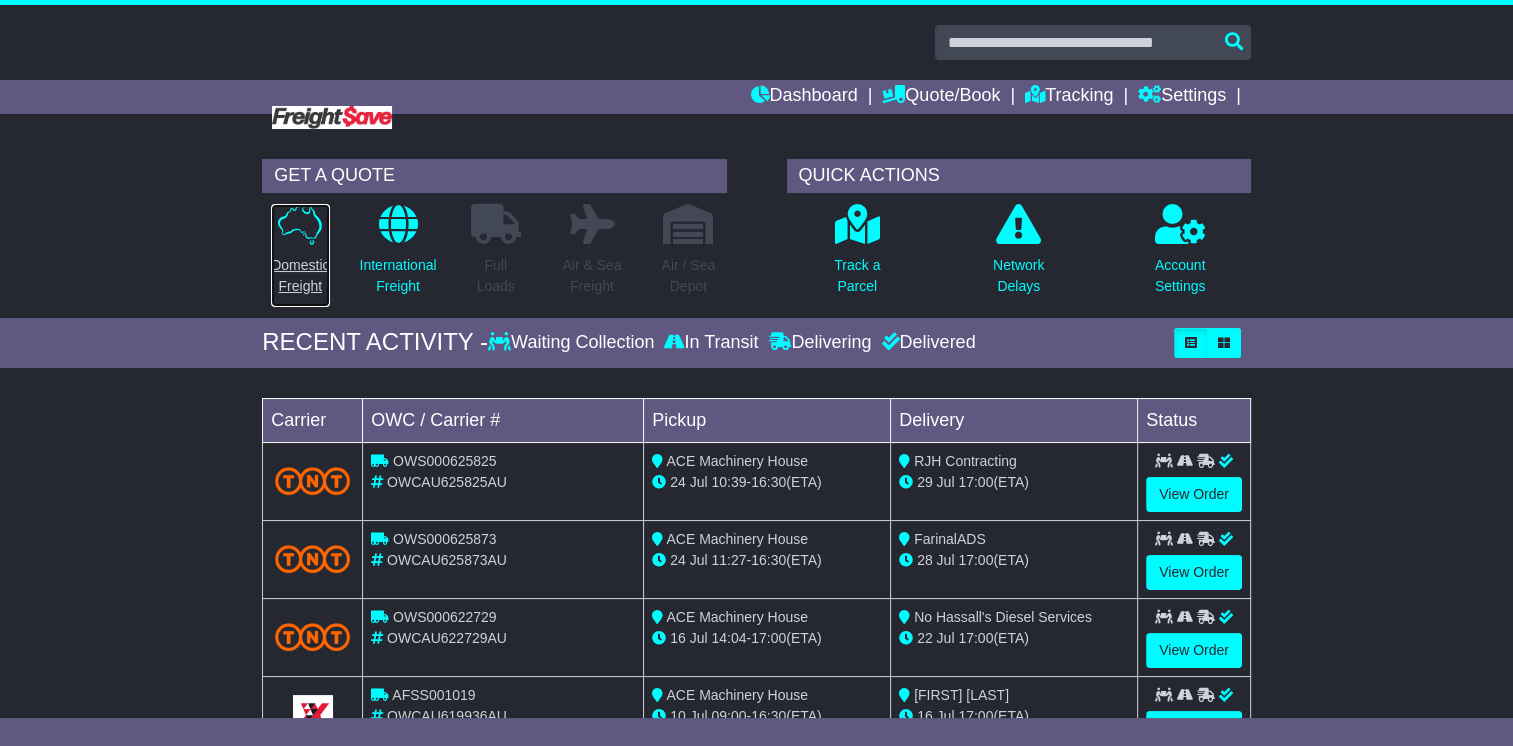 click at bounding box center (300, 224) 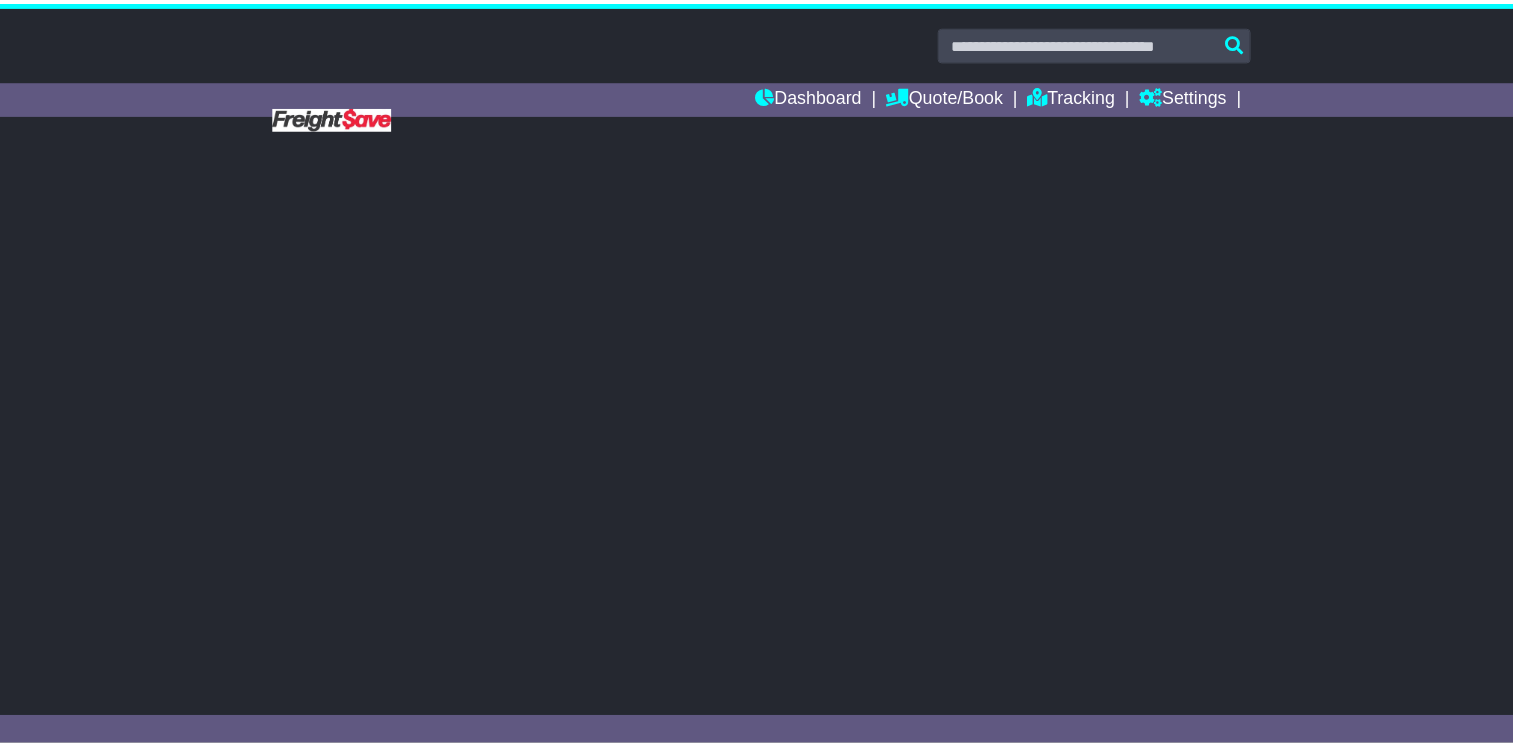 scroll, scrollTop: 0, scrollLeft: 0, axis: both 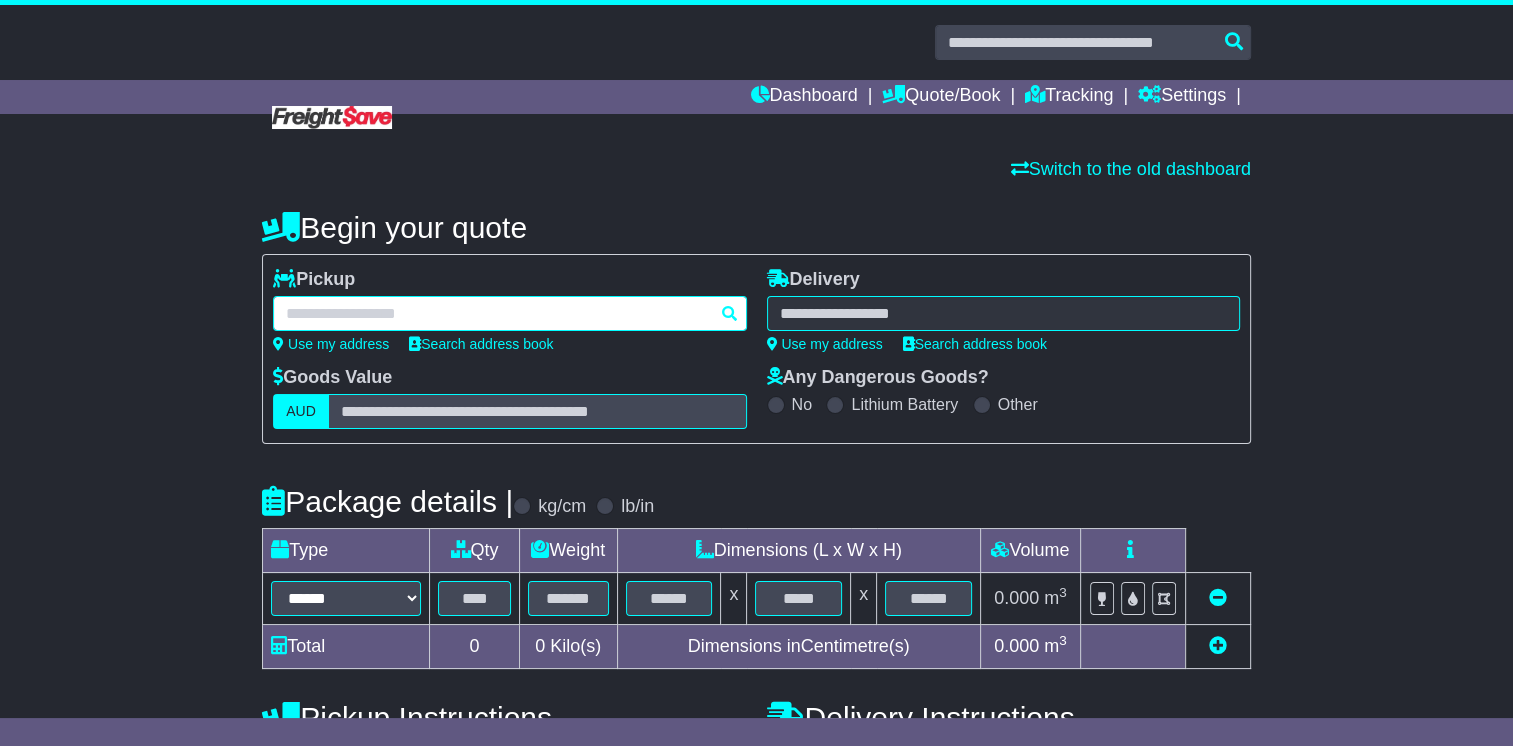 click at bounding box center (509, 313) 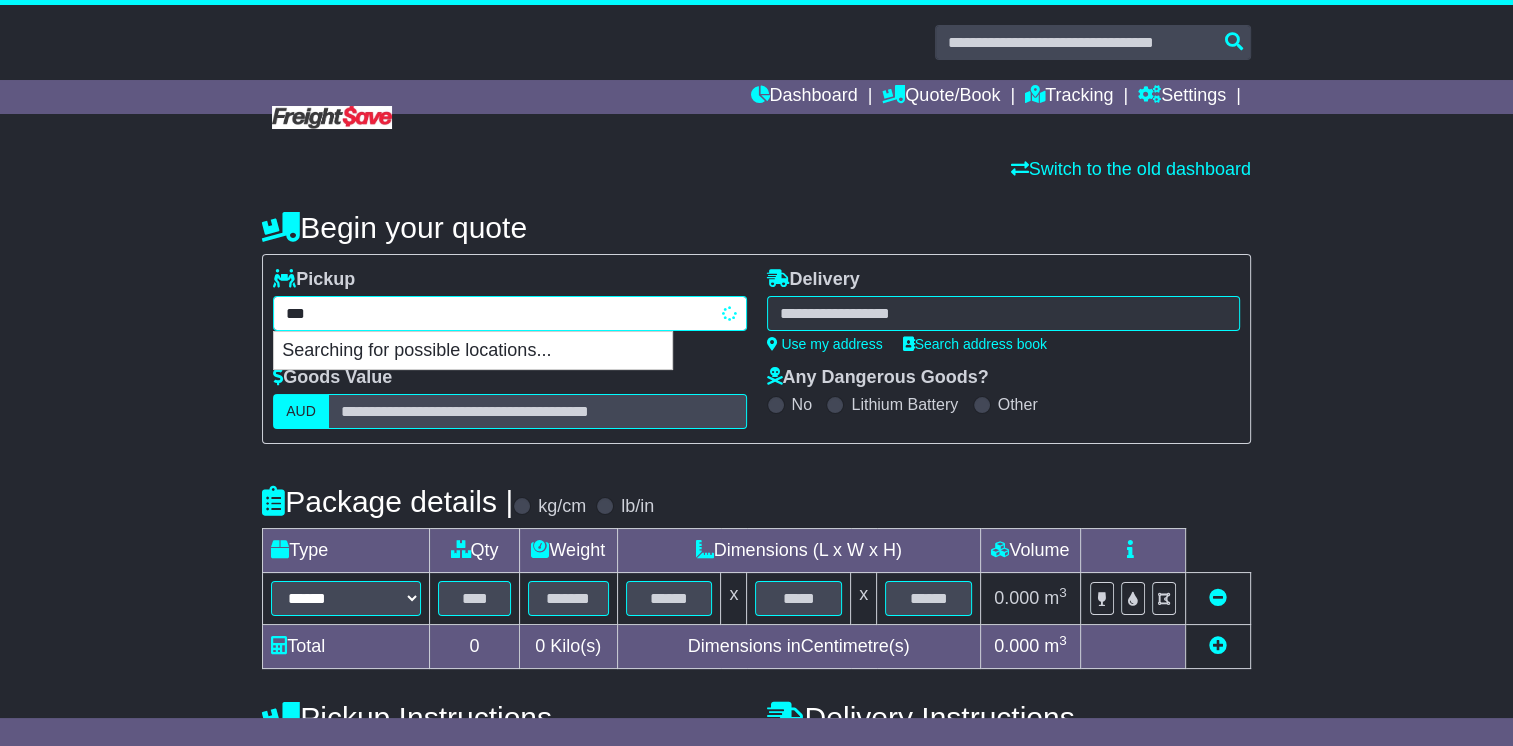type on "****" 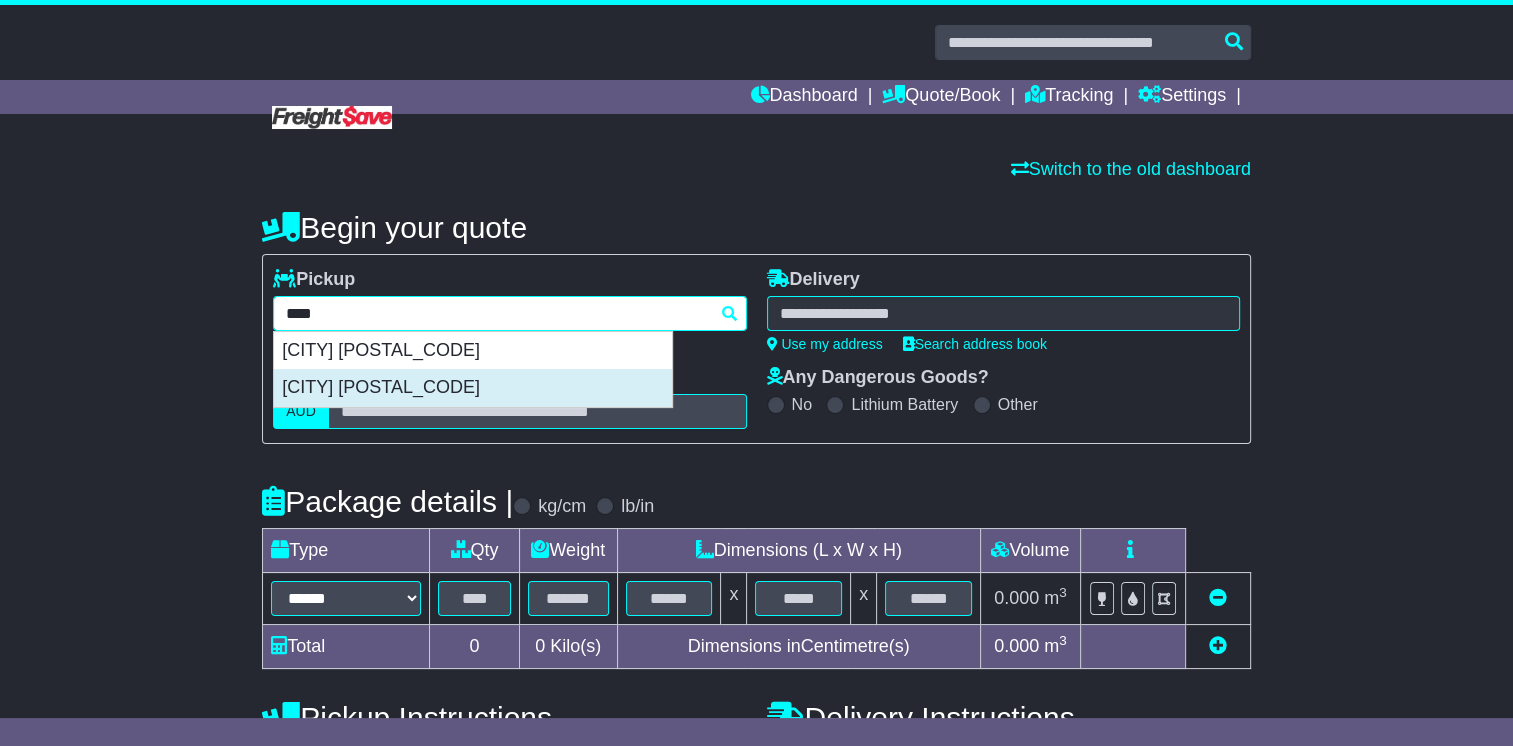 click on "[CITY] [POSTAL_CODE]" at bounding box center [473, 388] 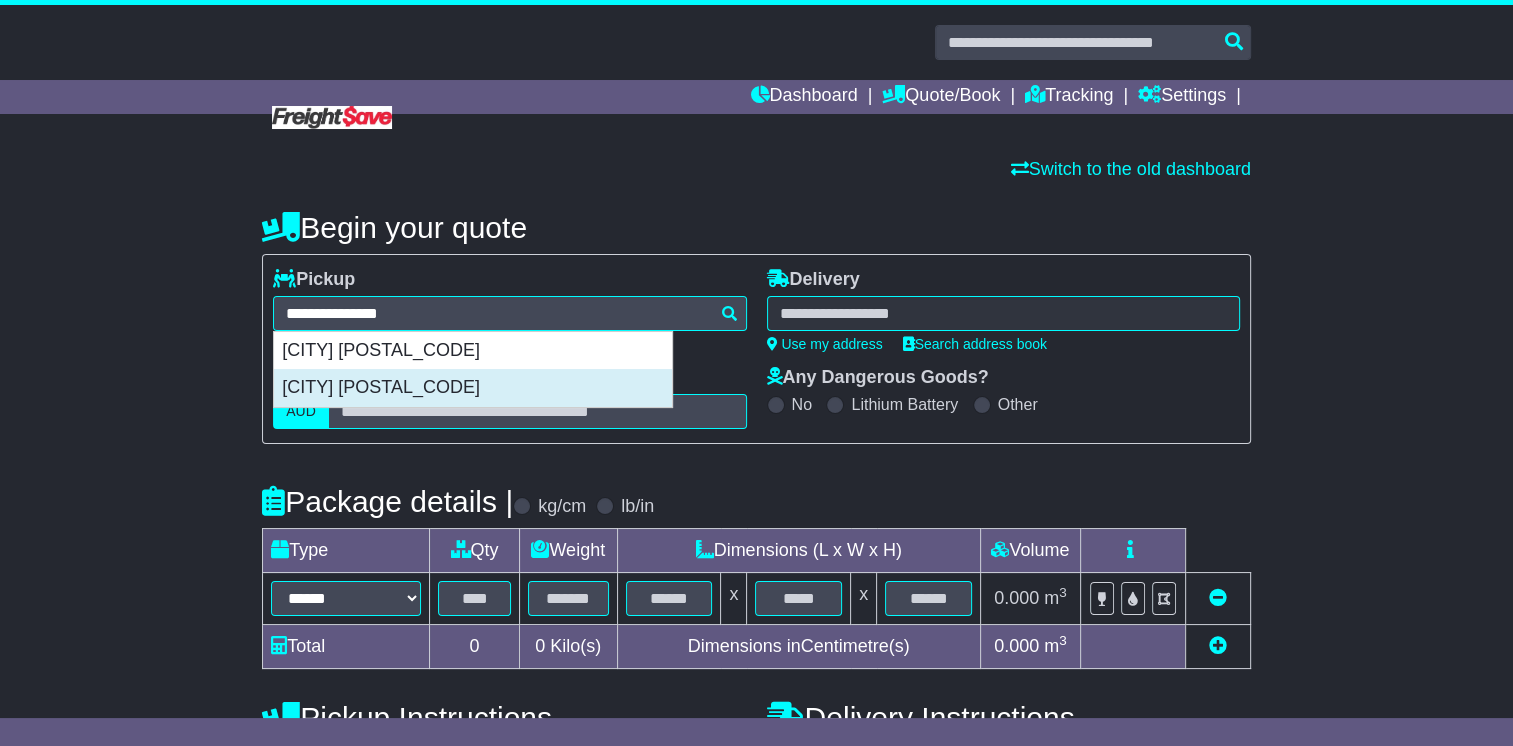 type on "**********" 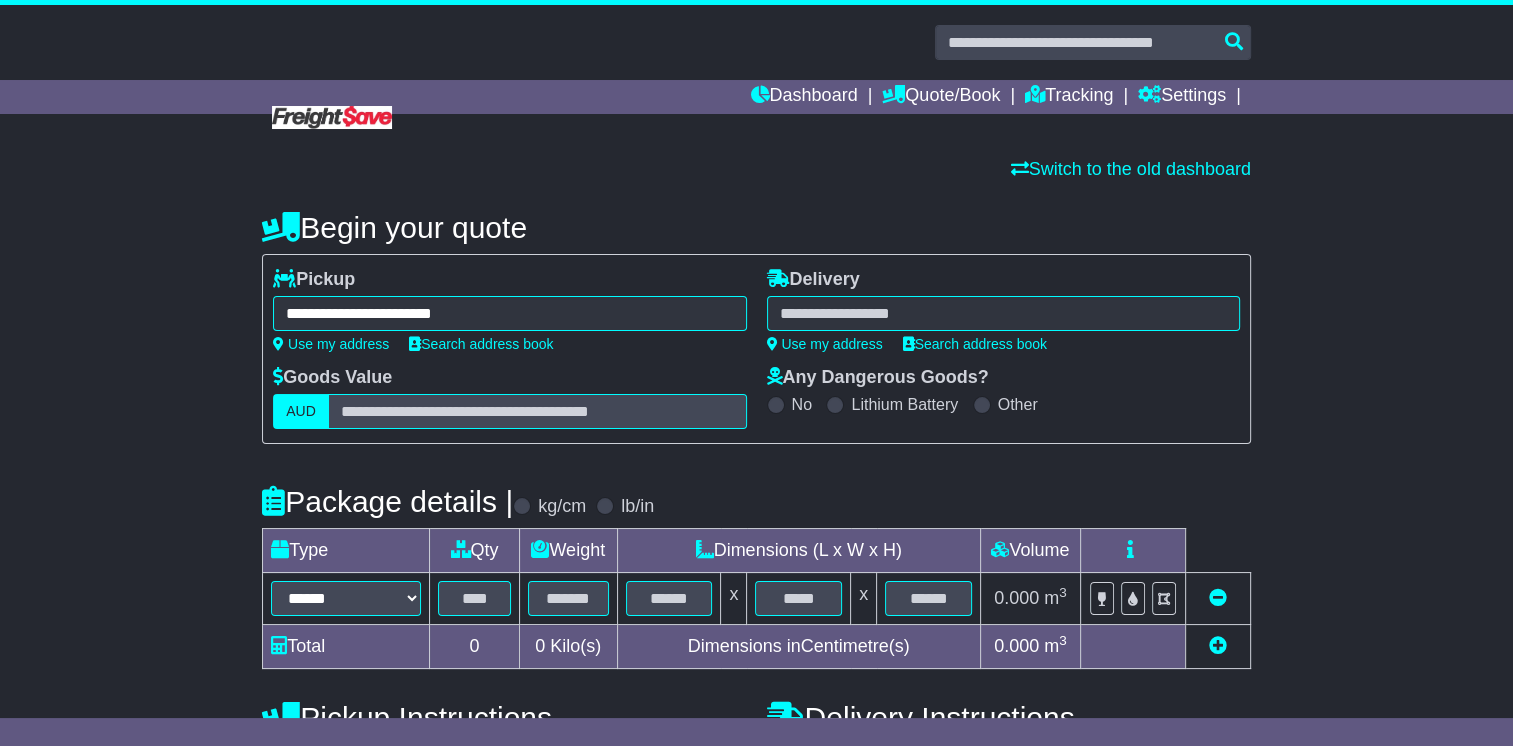 click at bounding box center [1003, 313] 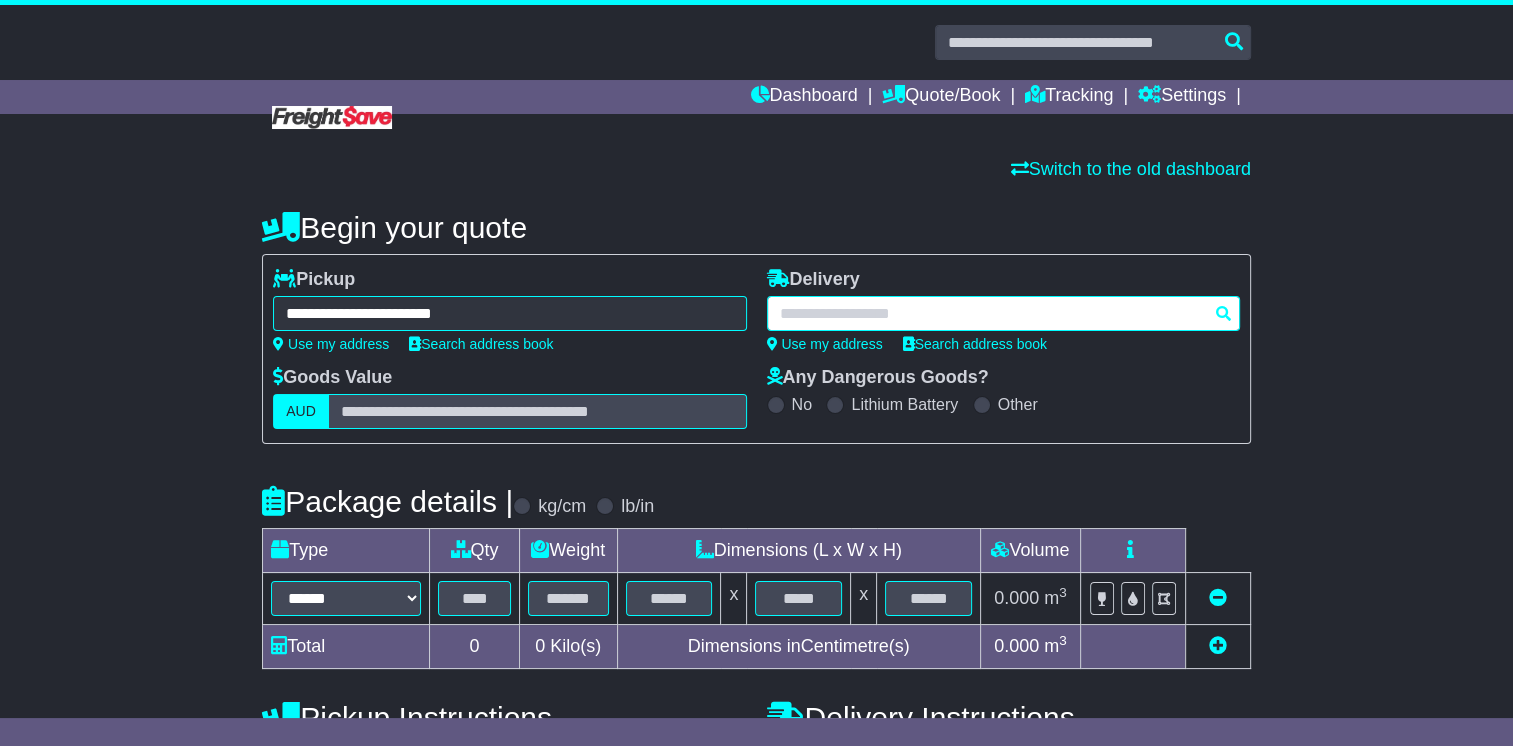 click at bounding box center (1003, 313) 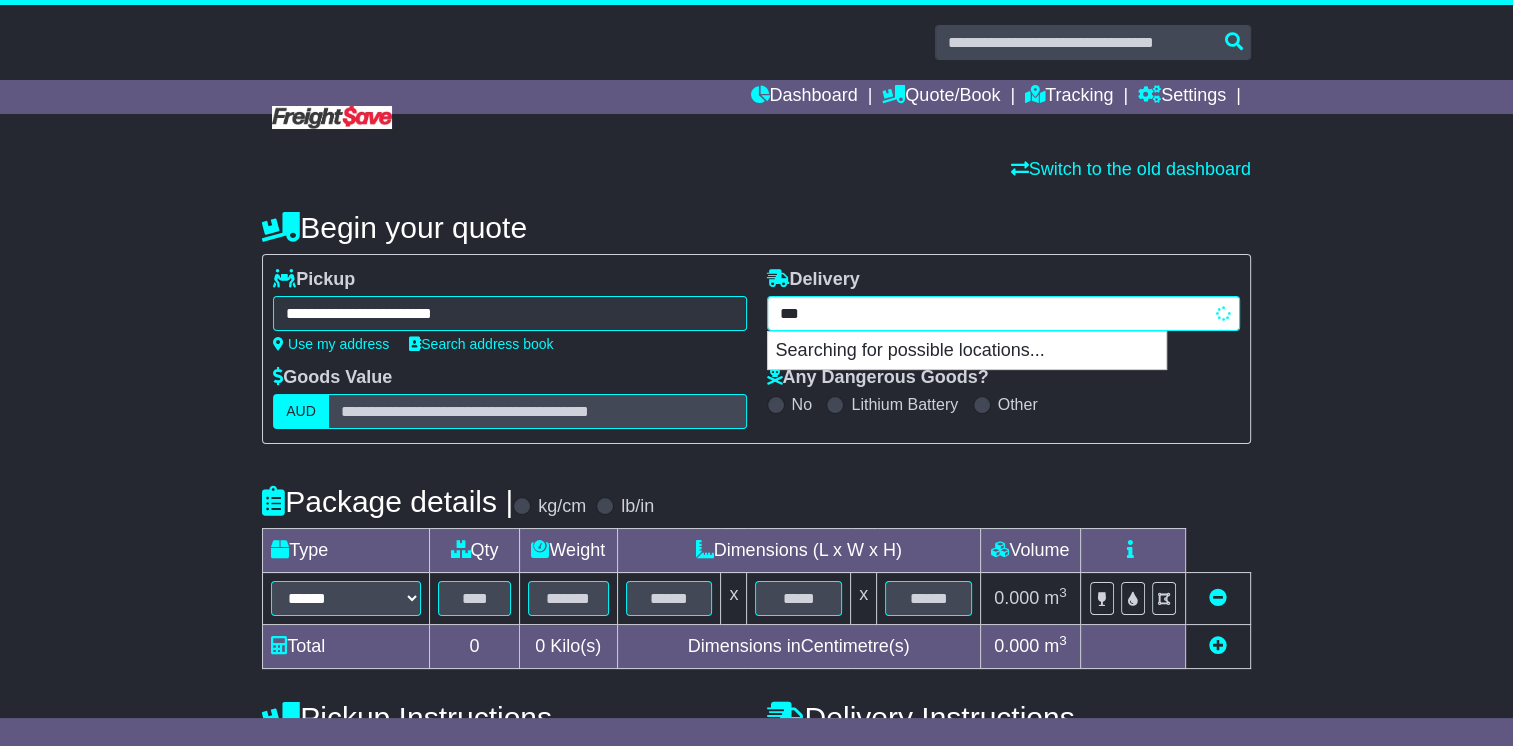 type on "****" 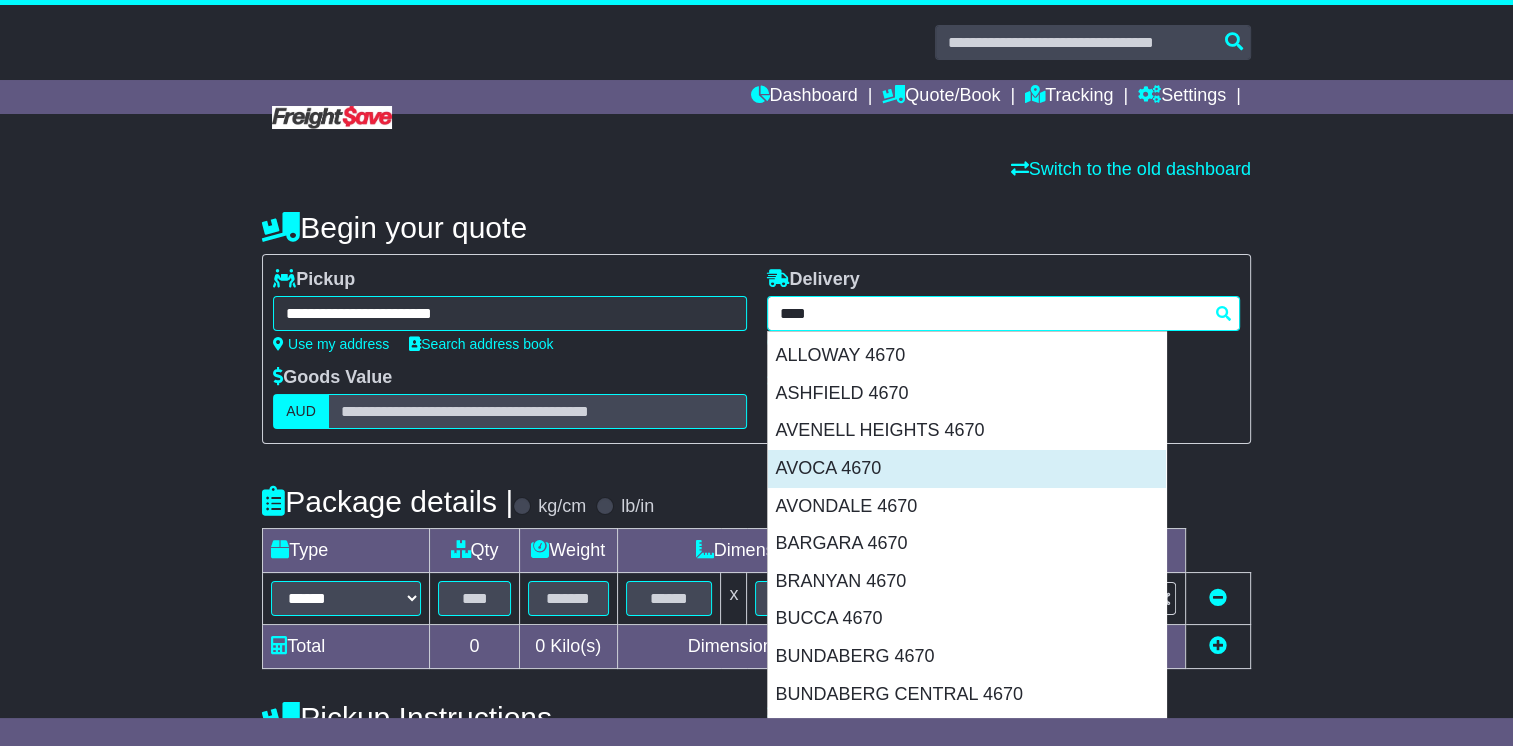 scroll, scrollTop: 0, scrollLeft: 0, axis: both 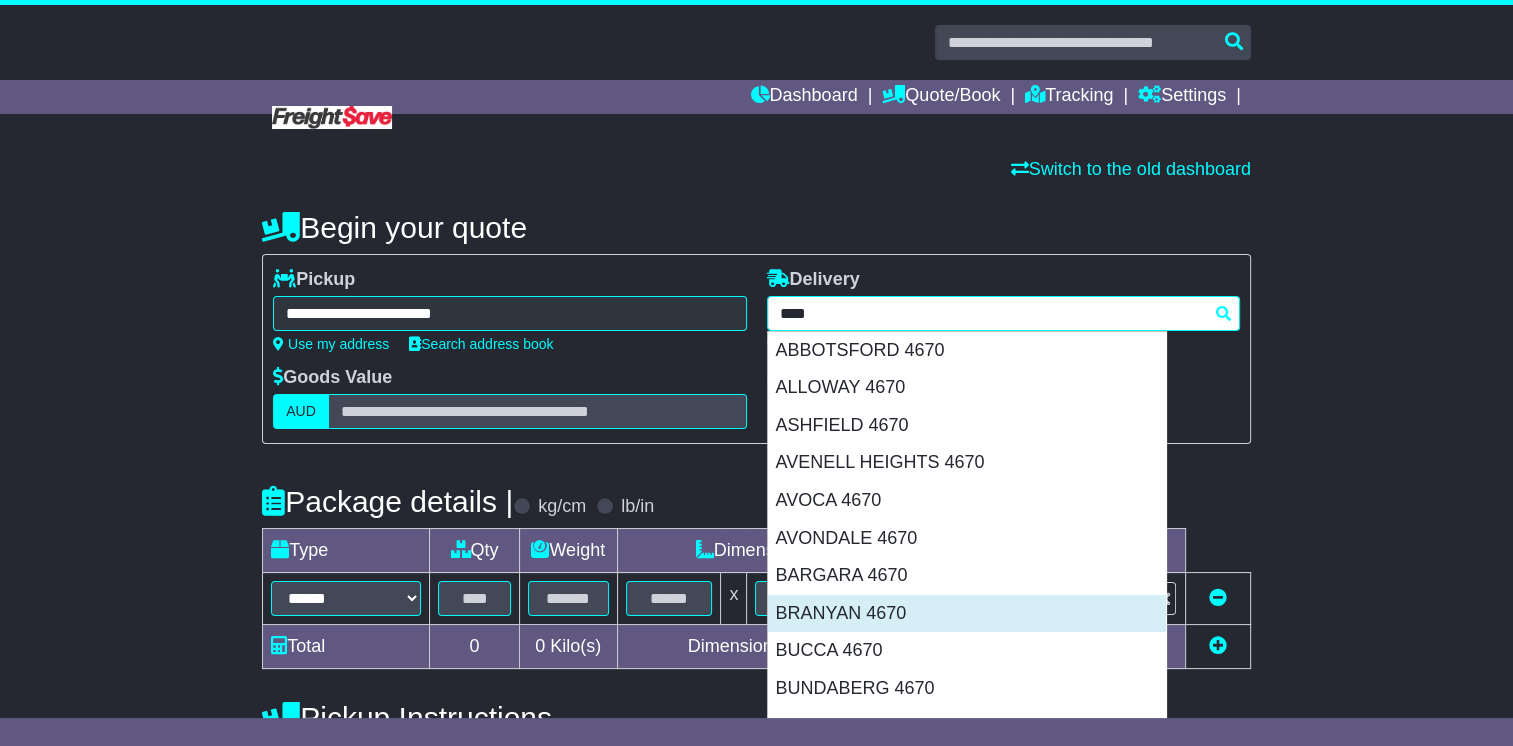 click on "BRANYAN 4670" at bounding box center (967, 614) 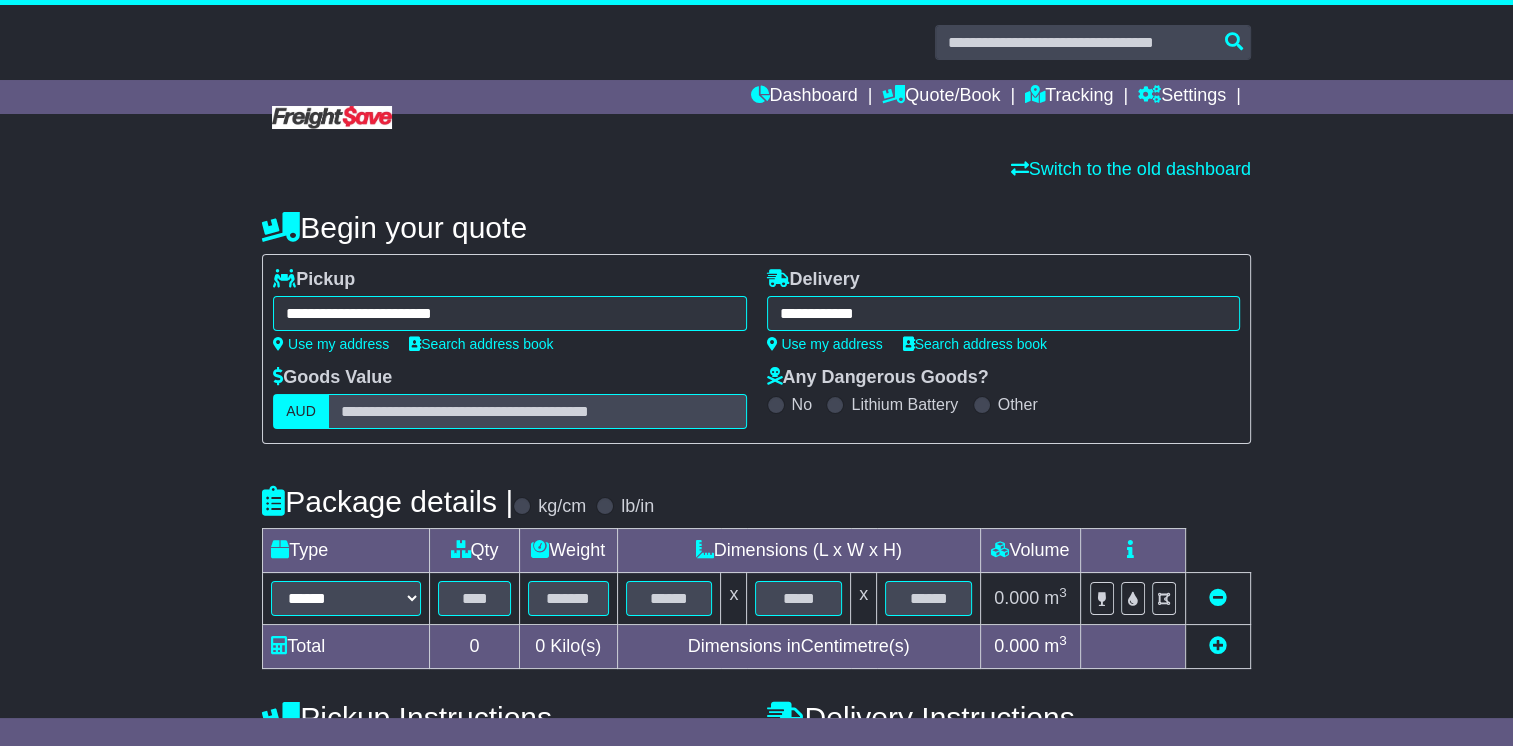type on "**********" 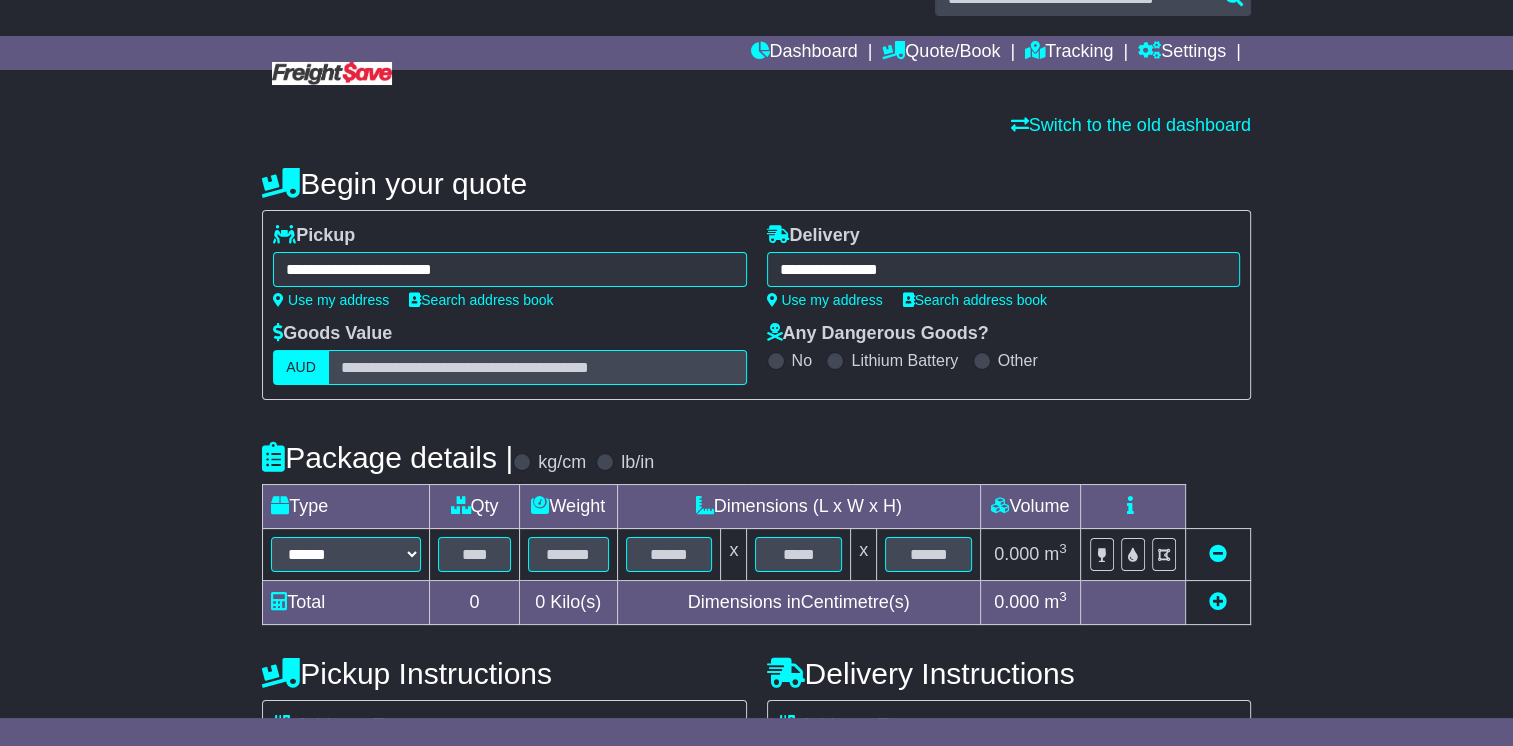scroll, scrollTop: 48, scrollLeft: 0, axis: vertical 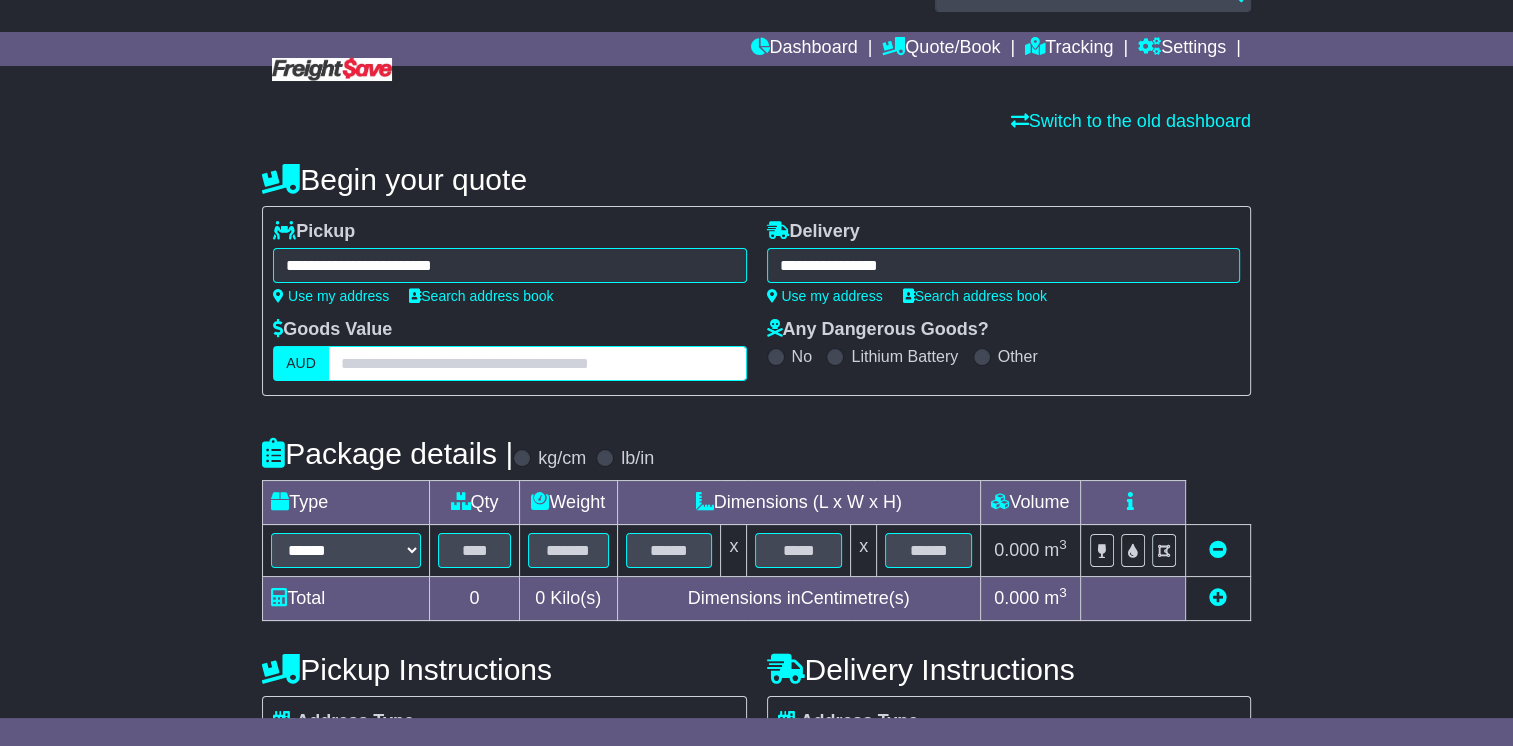 click at bounding box center (537, 363) 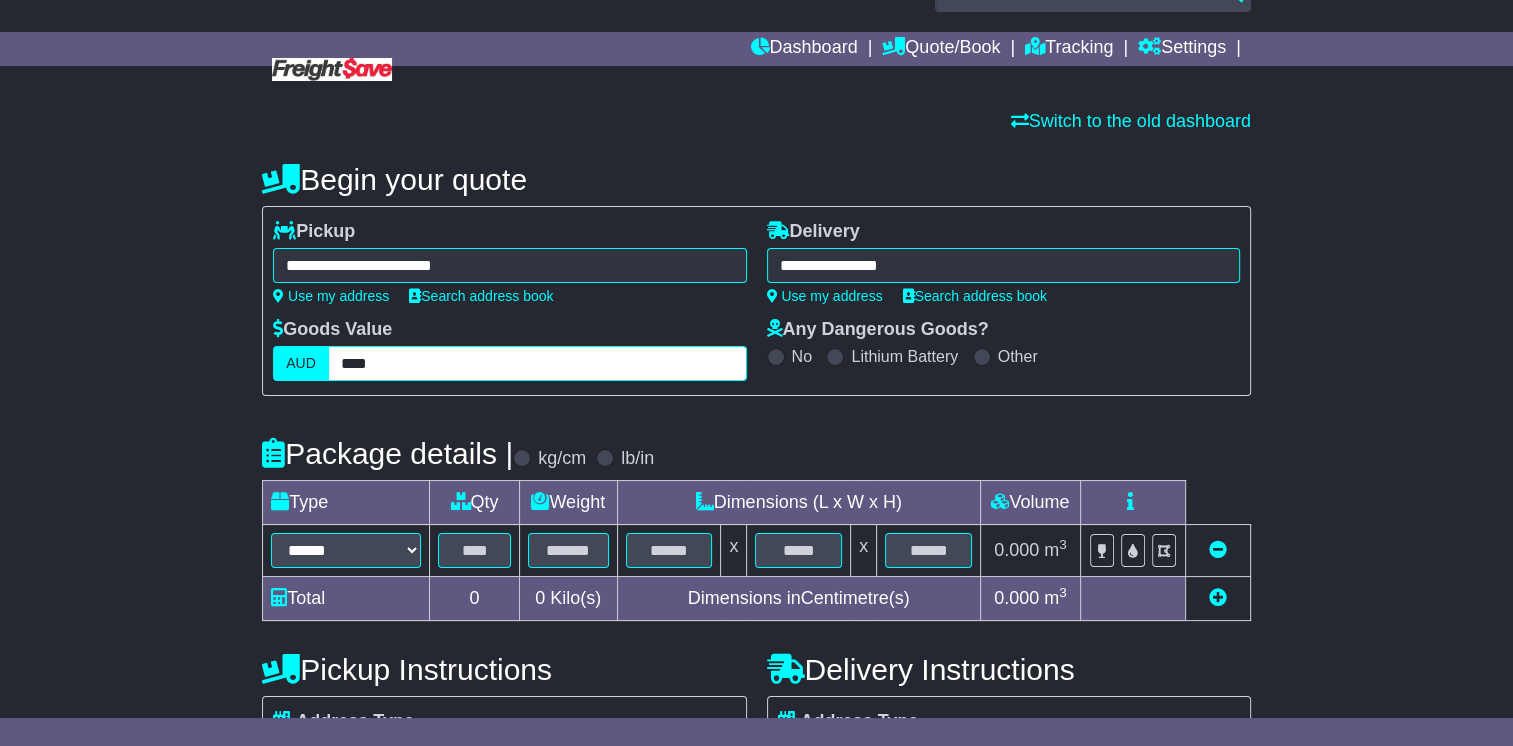 type on "****" 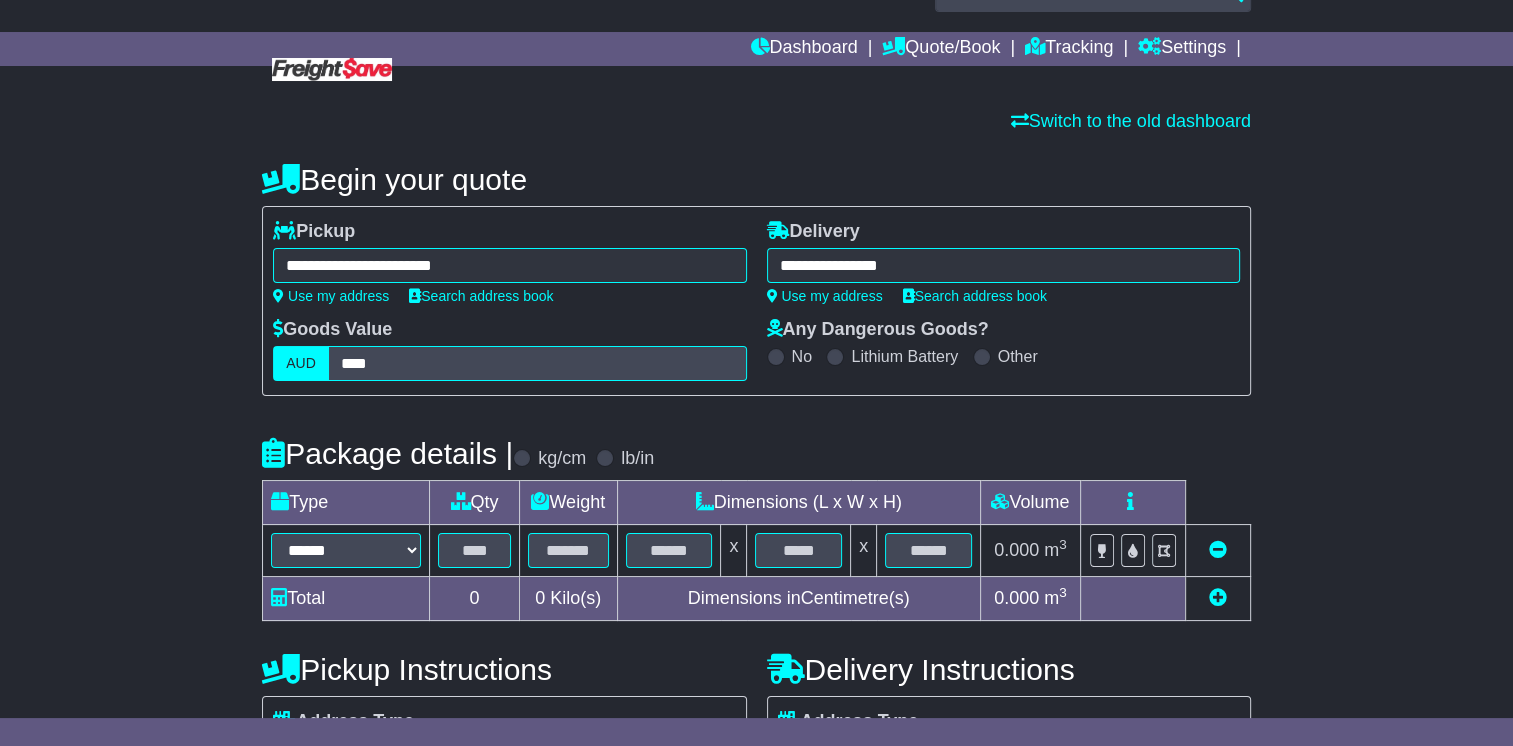 click on "**********" at bounding box center [756, 301] 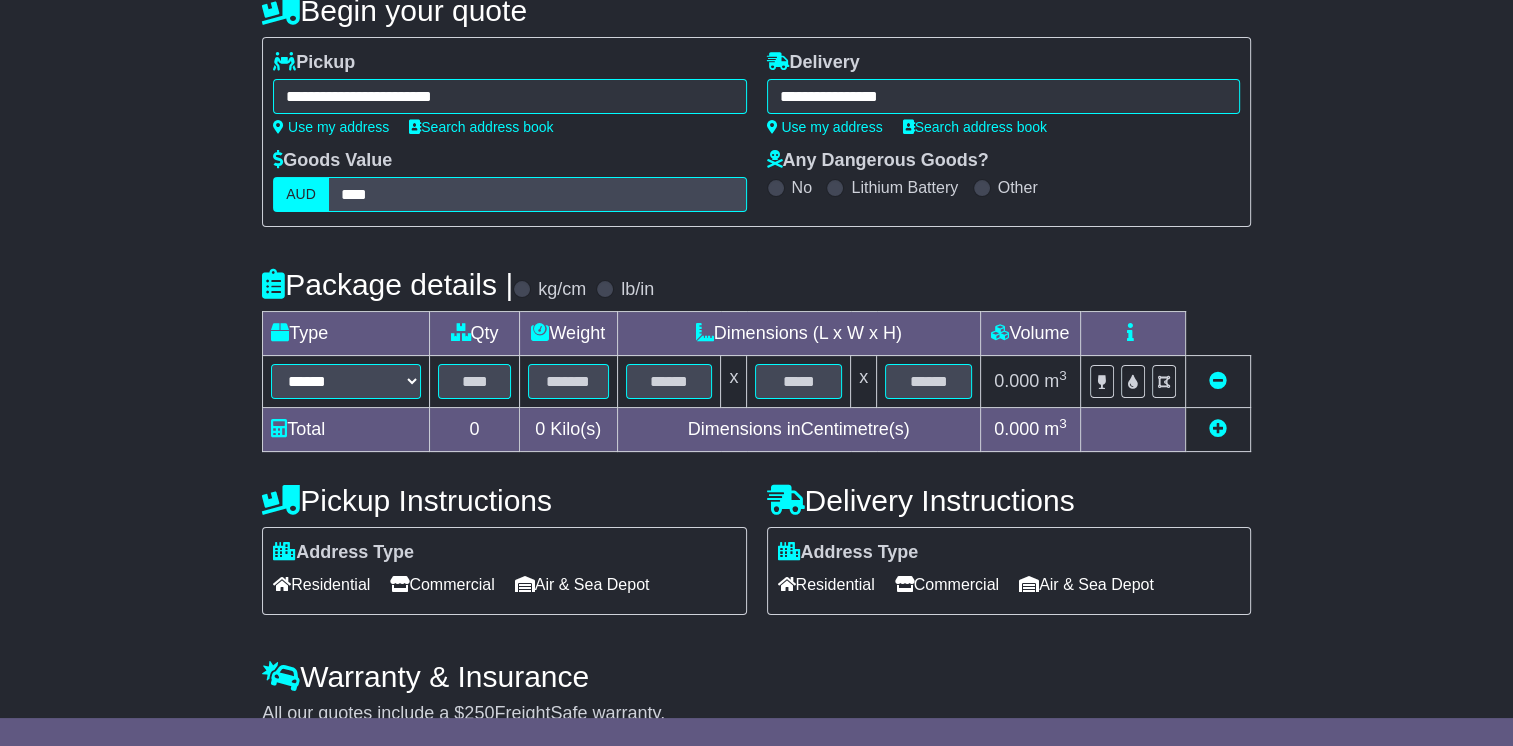 scroll, scrollTop: 218, scrollLeft: 0, axis: vertical 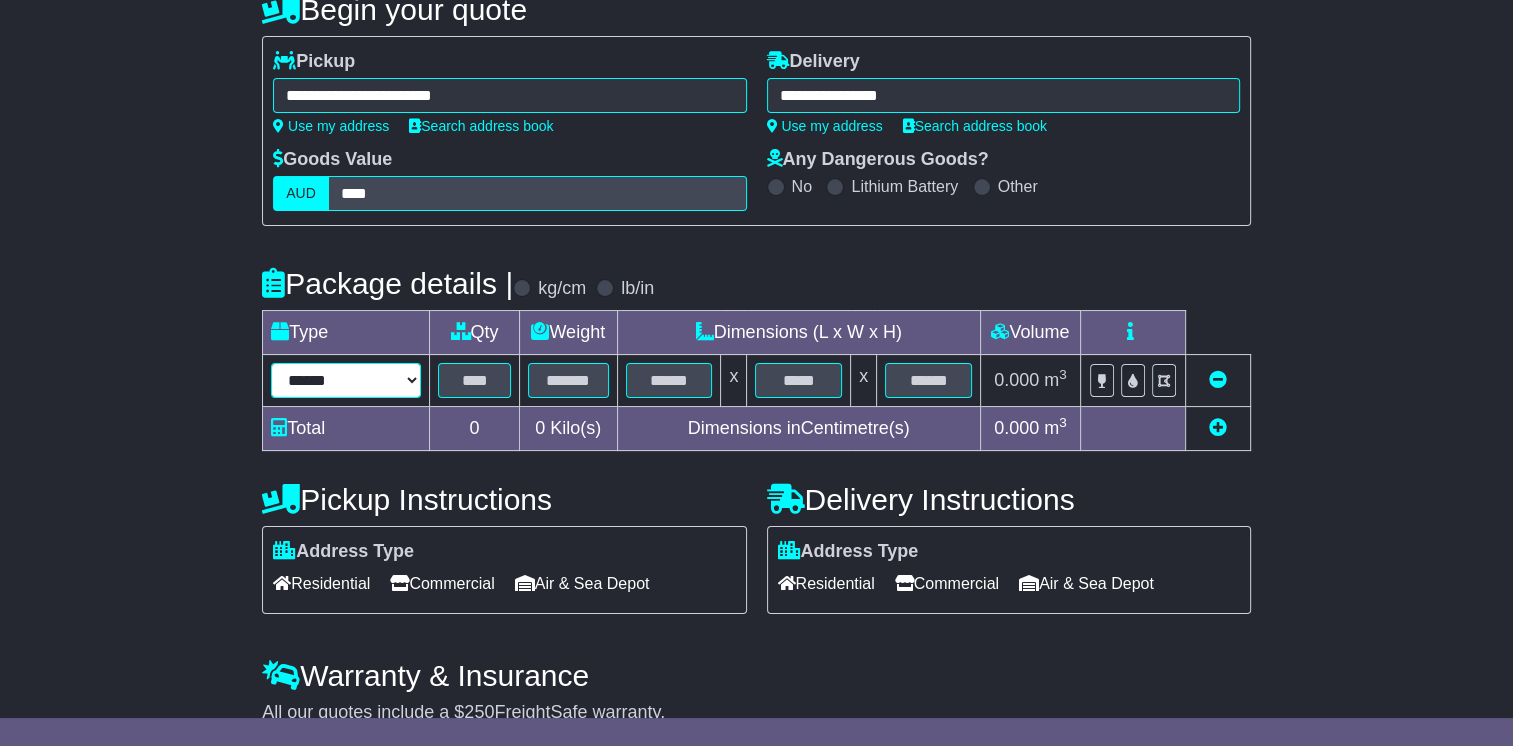 click on "****** ****** *** ******** ***** **** **** ****** *** *******" at bounding box center [346, 380] 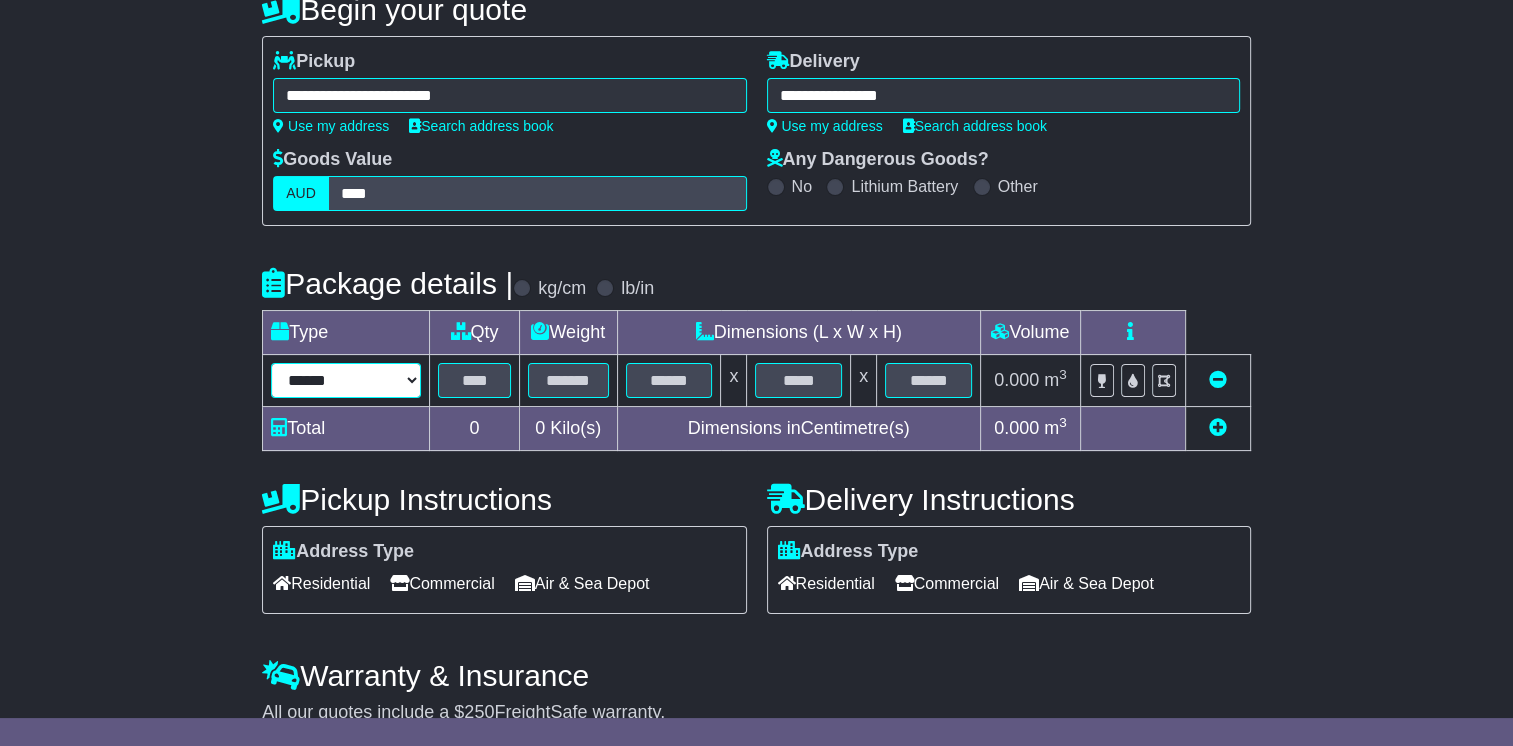 select on "*****" 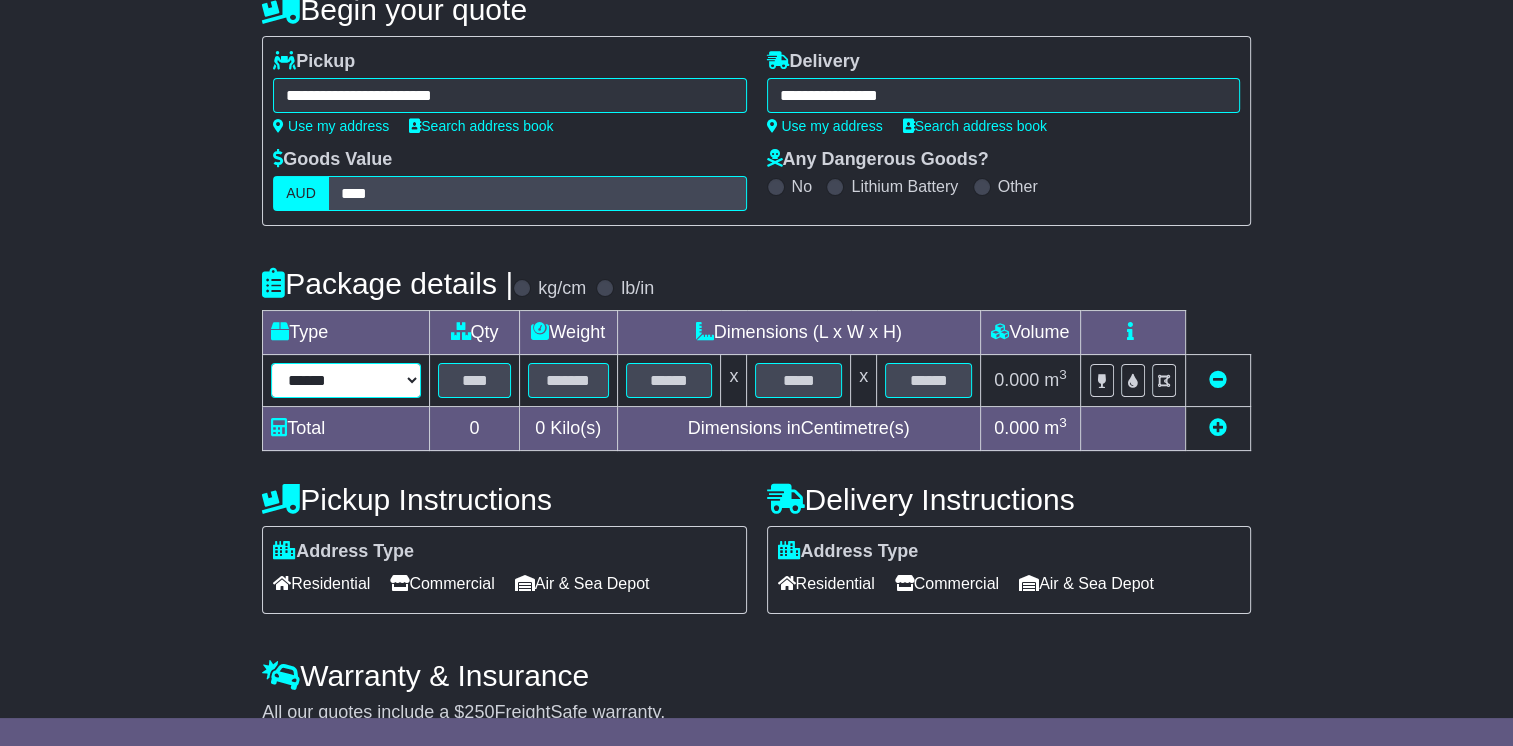 click on "****** ****** *** ******** ***** **** **** ****** *** *******" at bounding box center [346, 380] 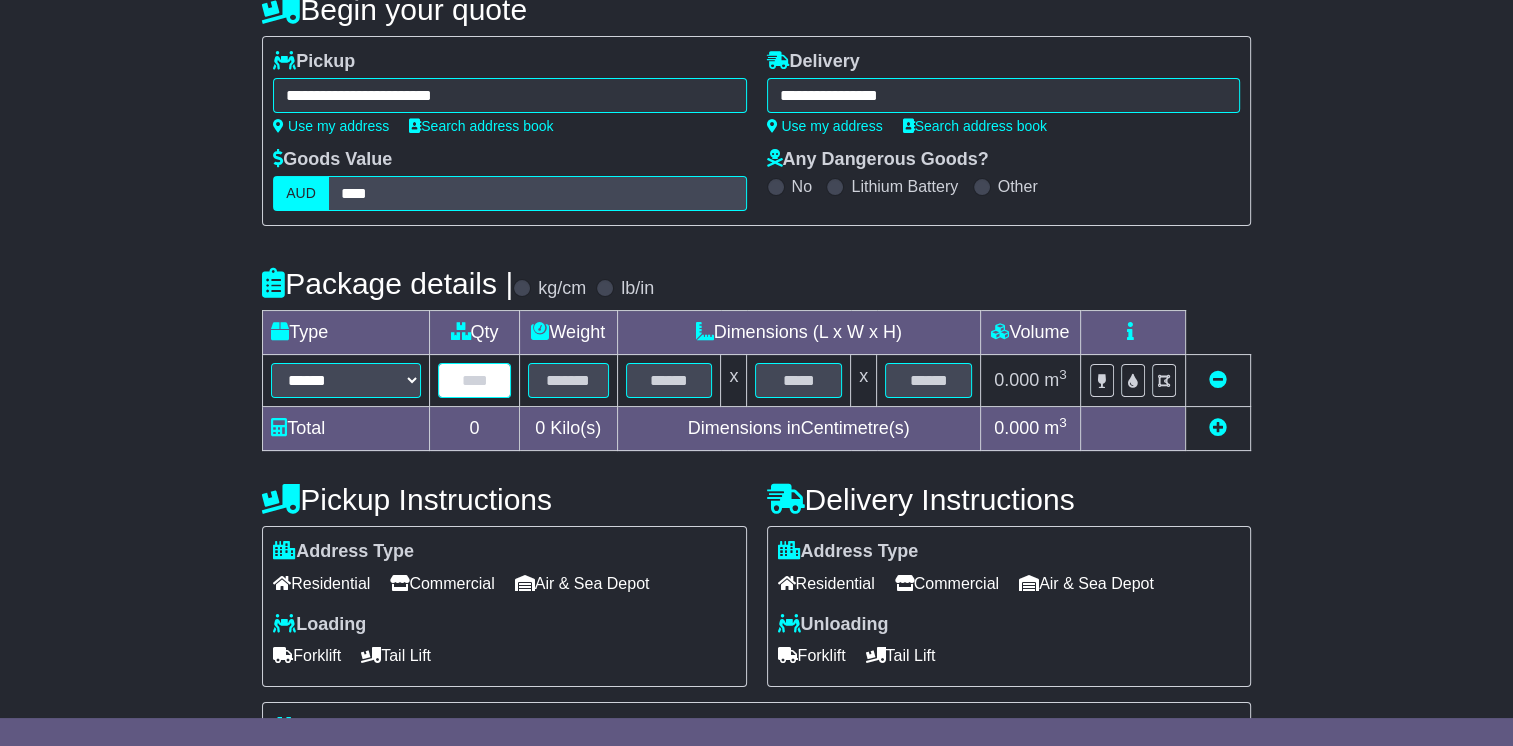 click at bounding box center [474, 380] 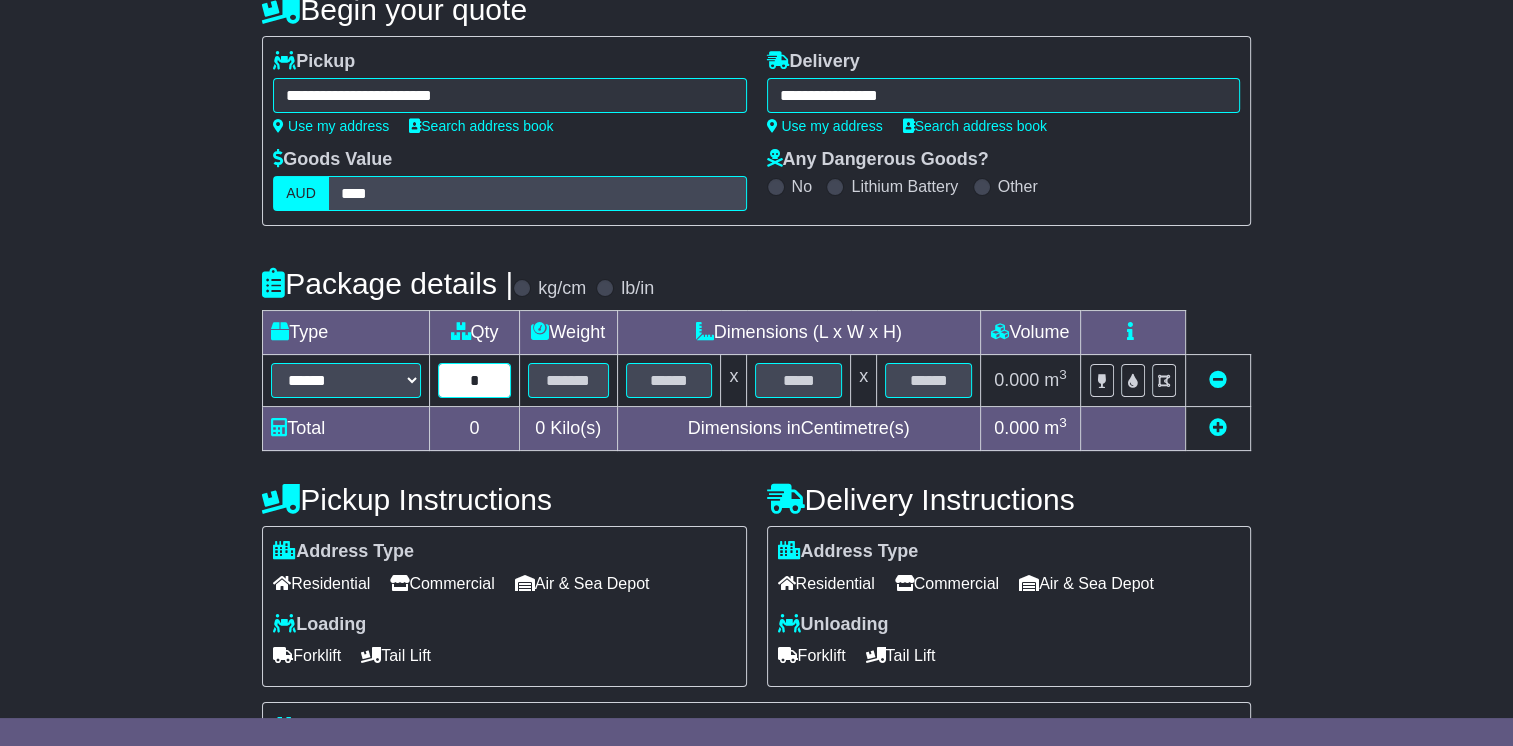 type on "*" 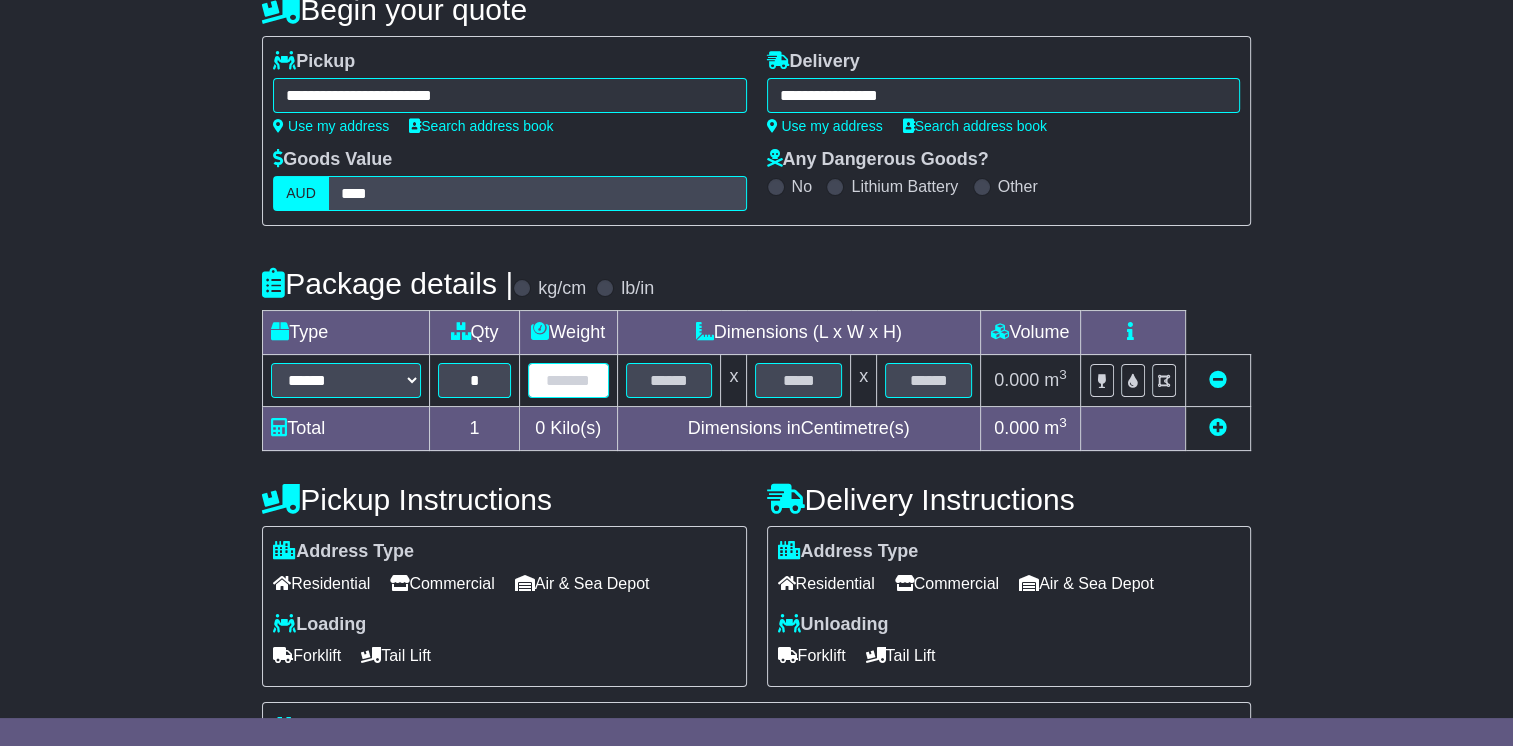 click at bounding box center (568, 380) 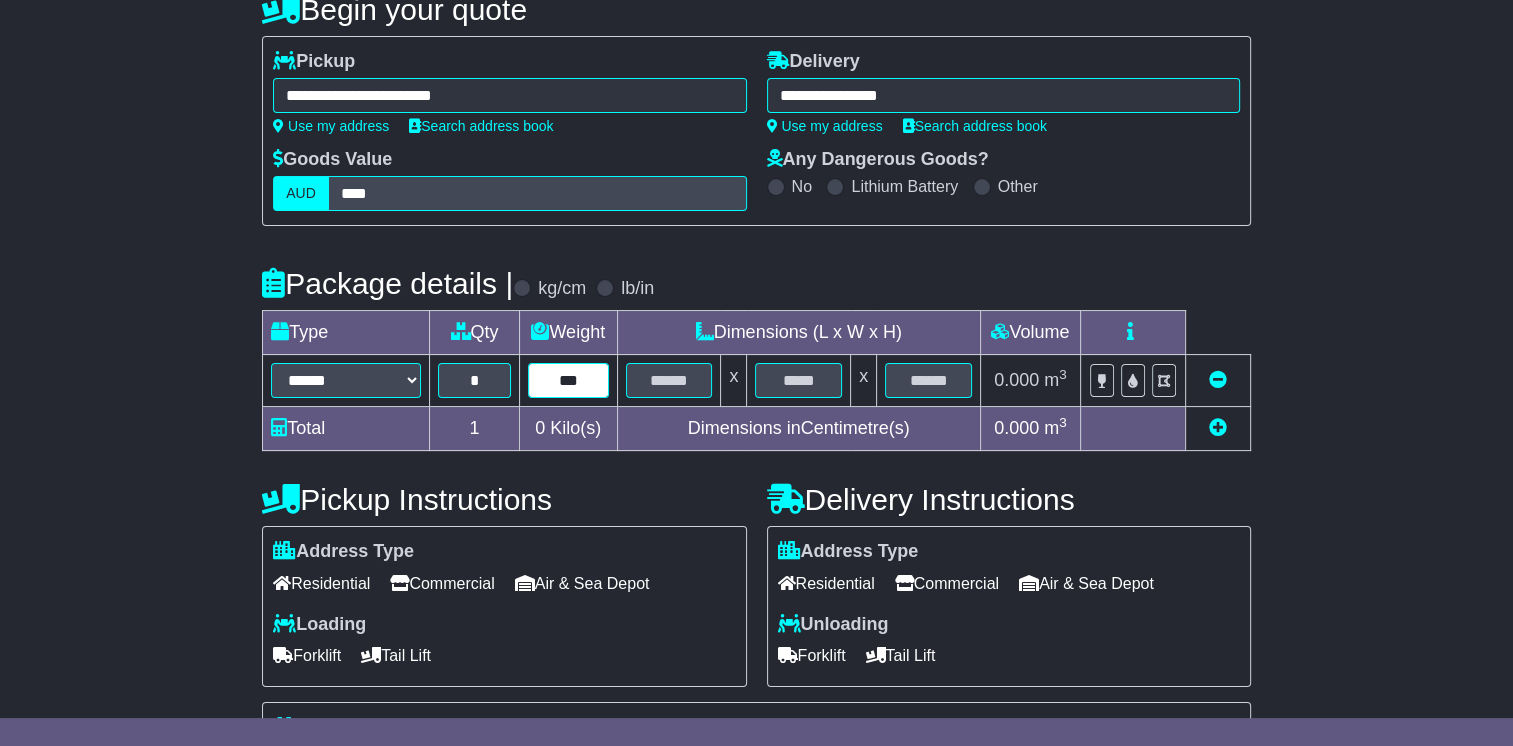 type on "***" 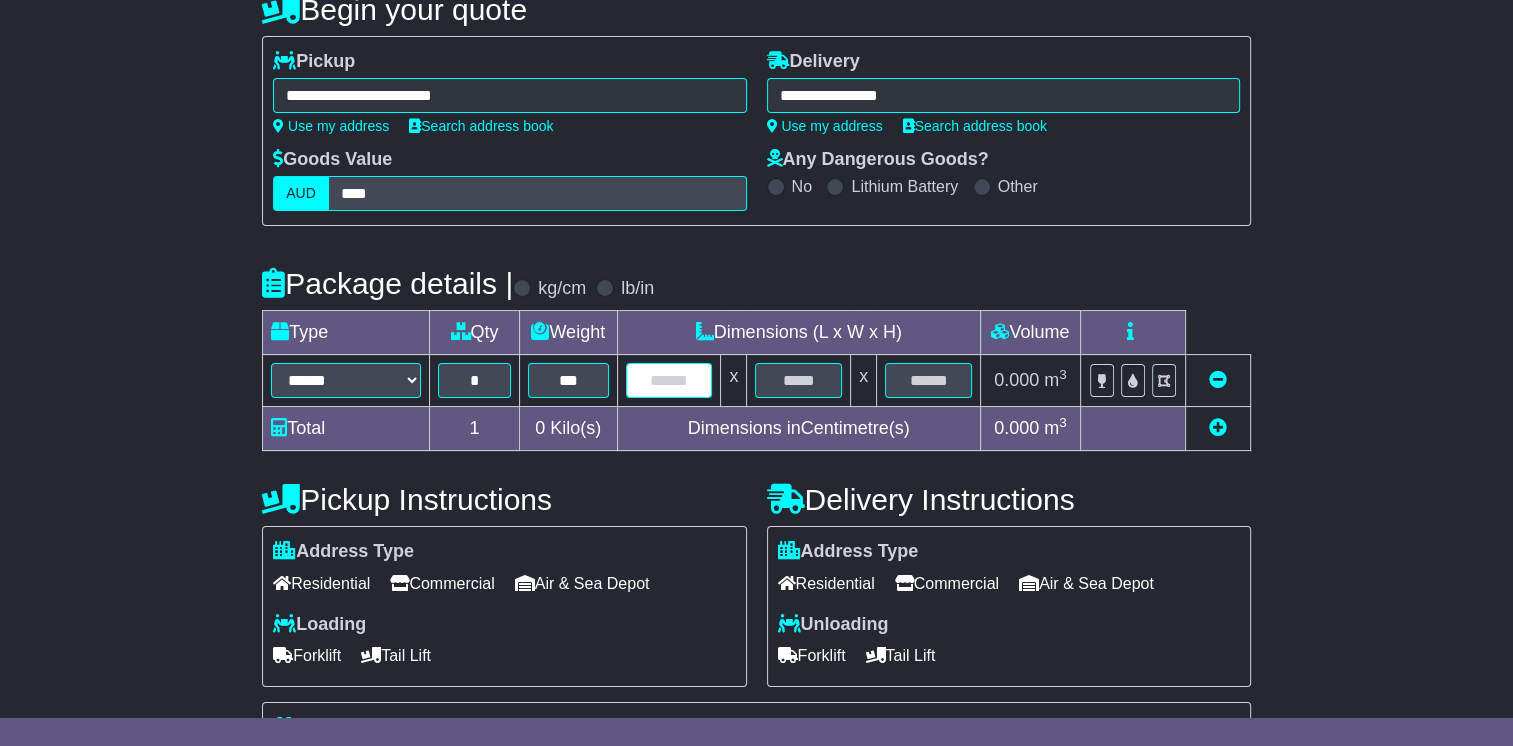 click at bounding box center (669, 380) 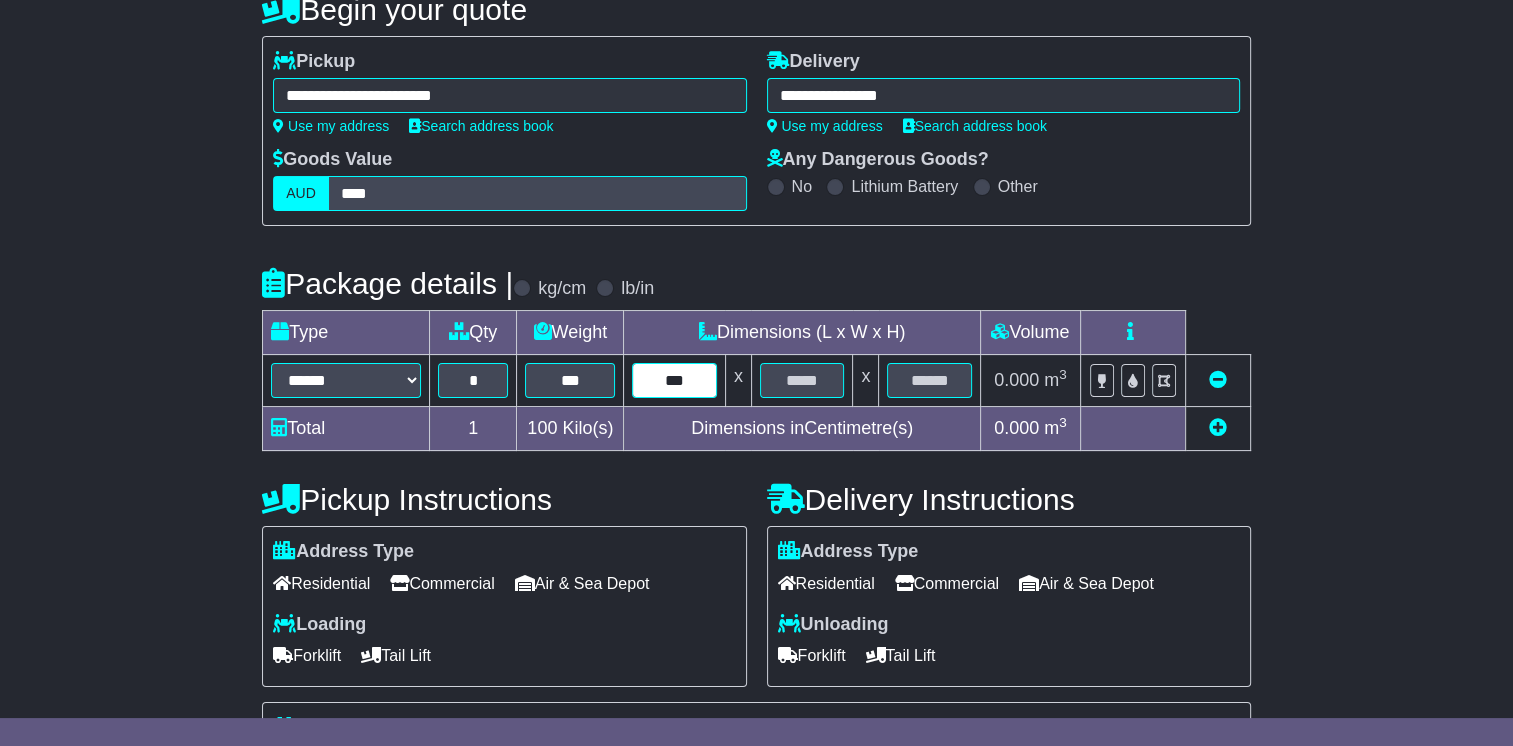 type on "***" 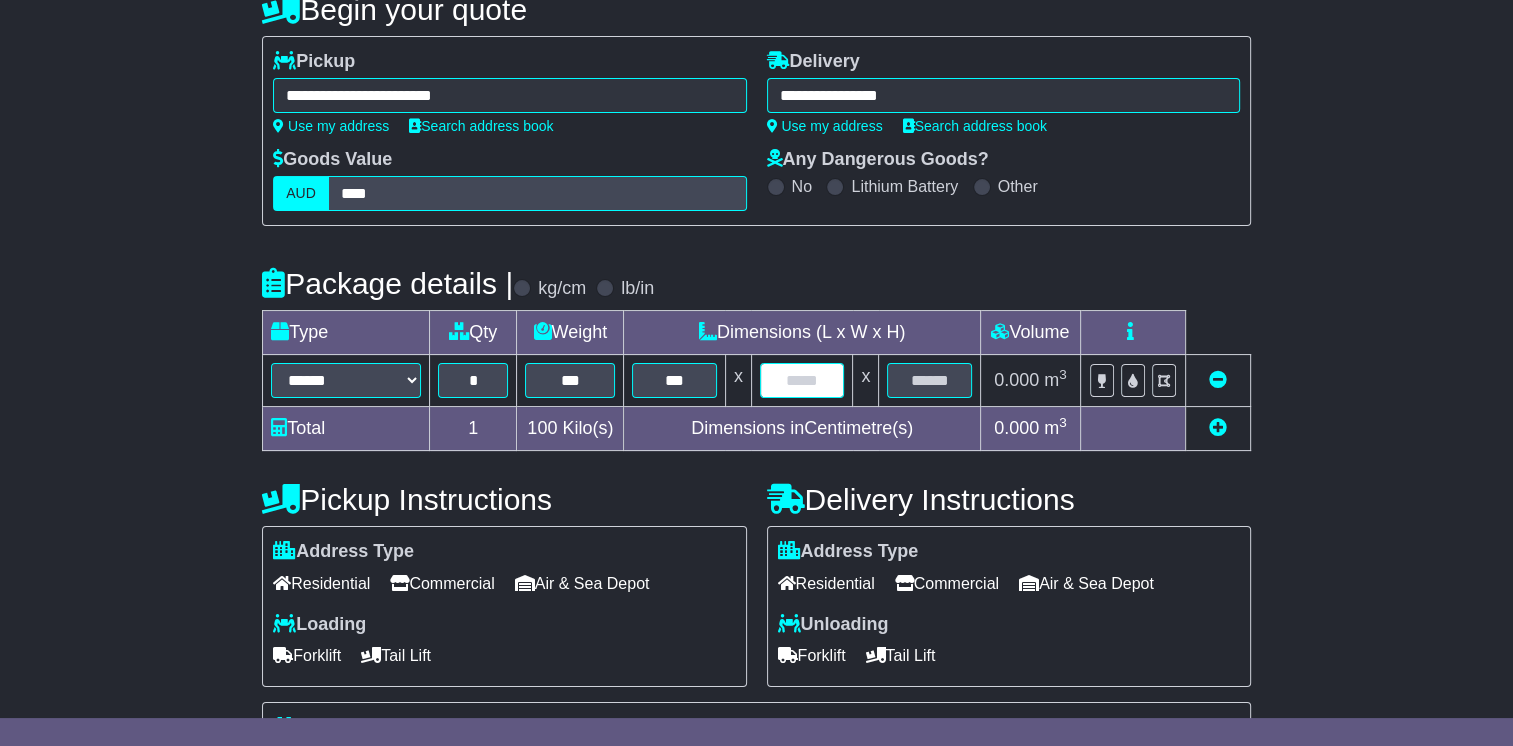 click at bounding box center [802, 380] 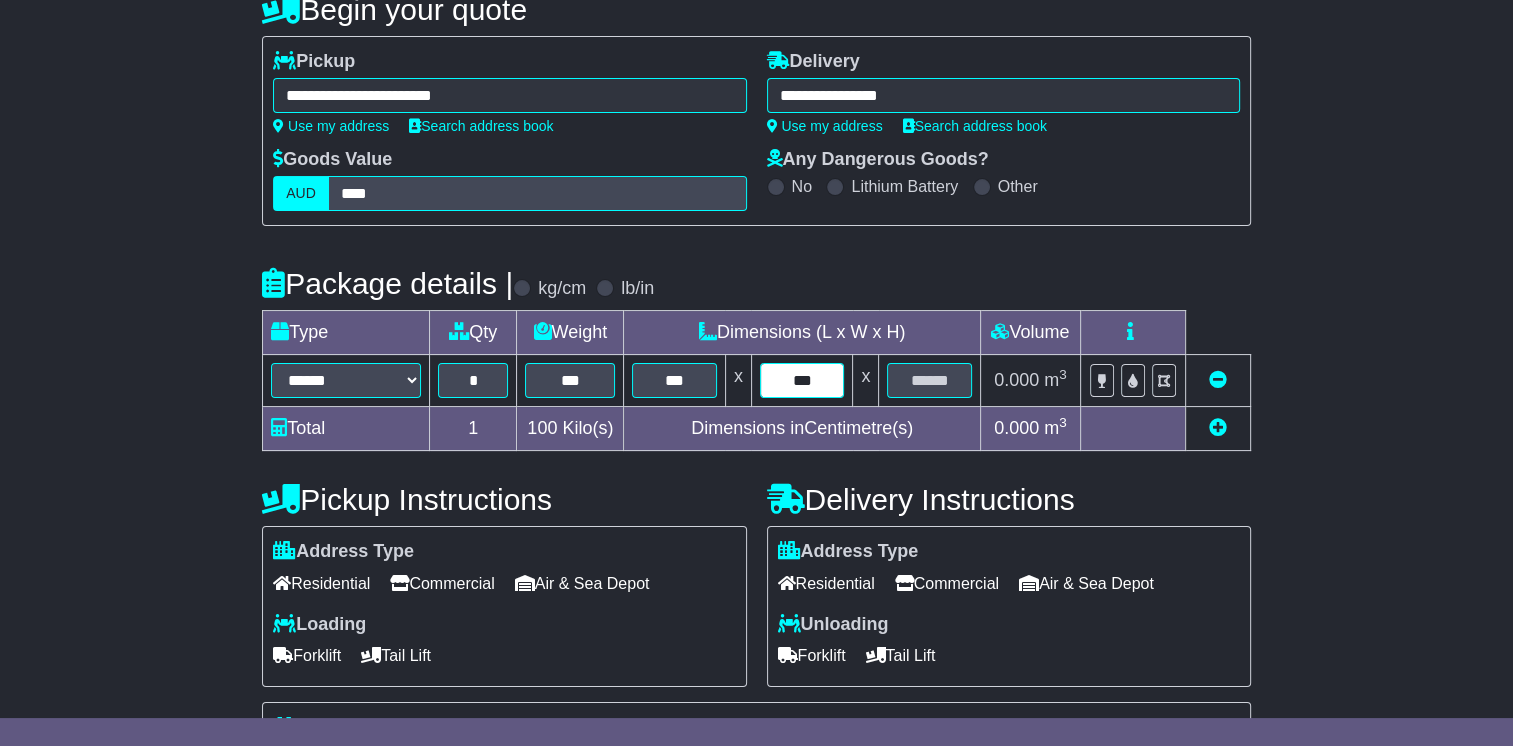 type on "***" 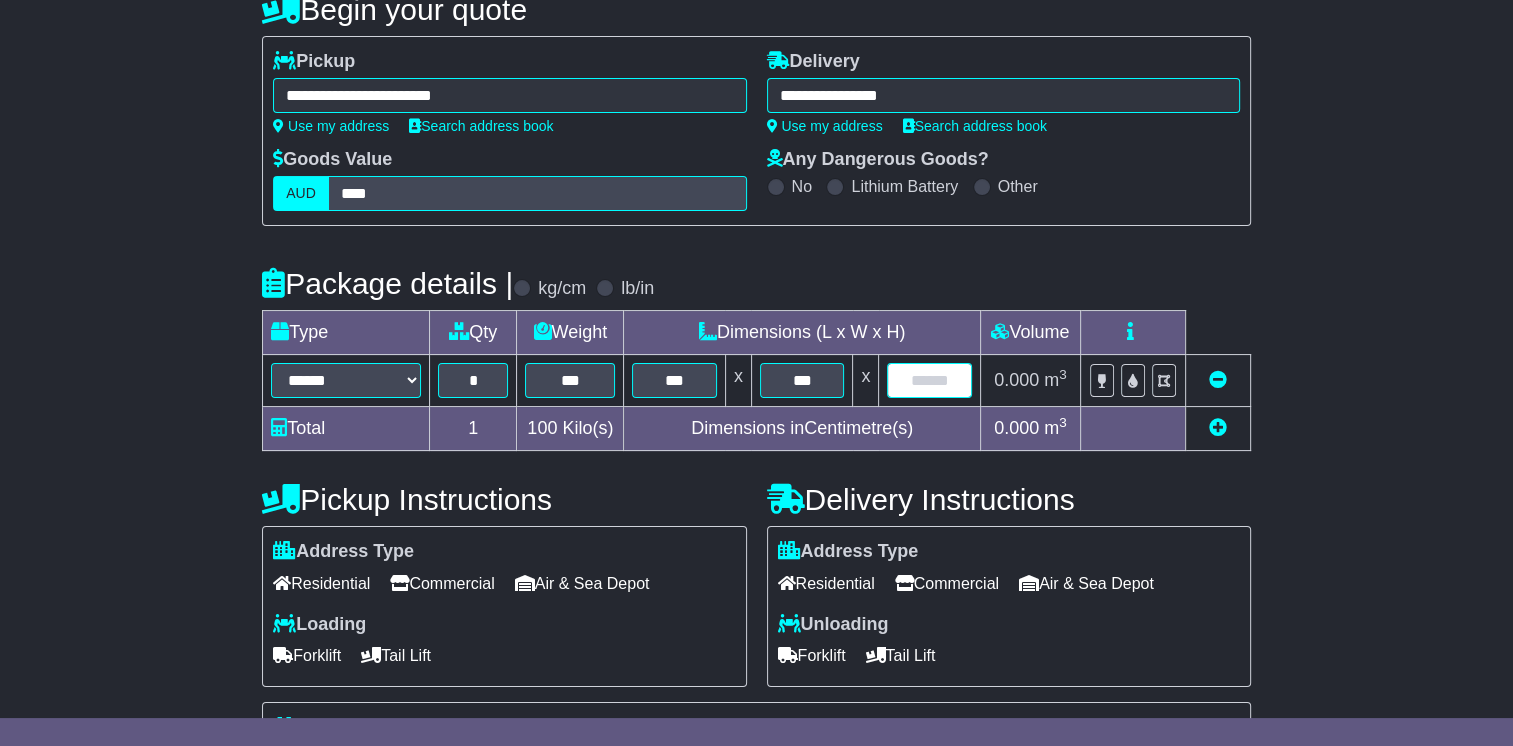 click at bounding box center (929, 380) 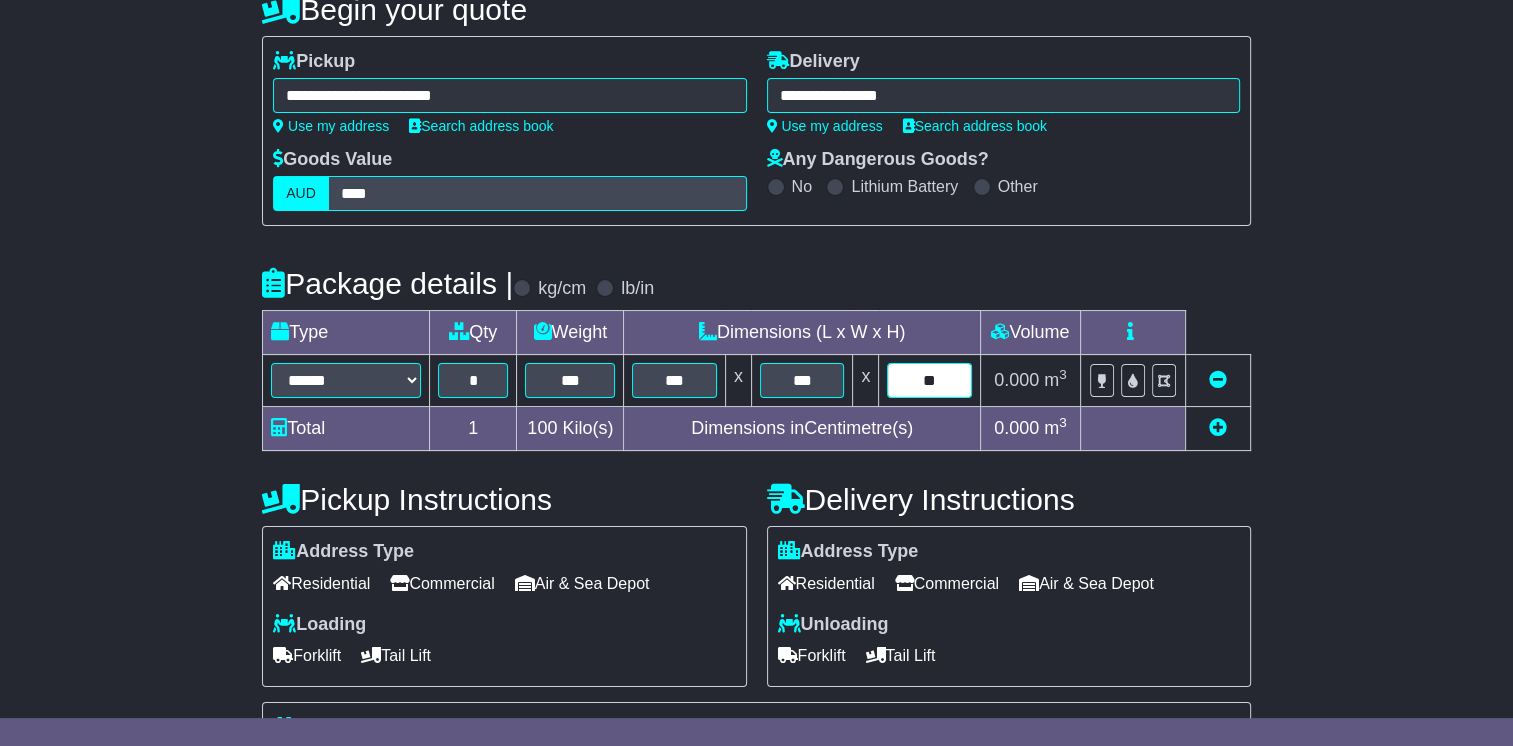 type on "**" 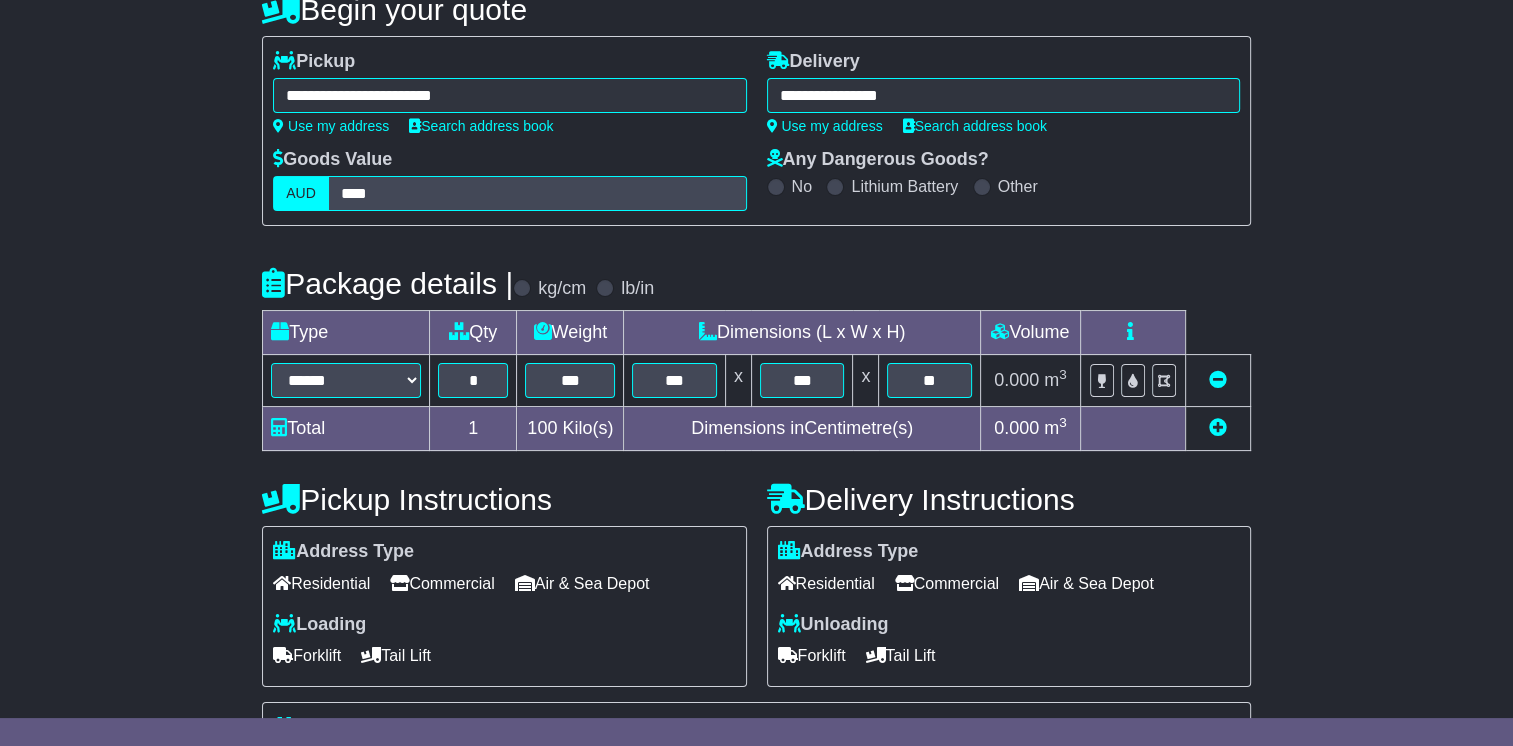 click on "**********" at bounding box center (756, 550) 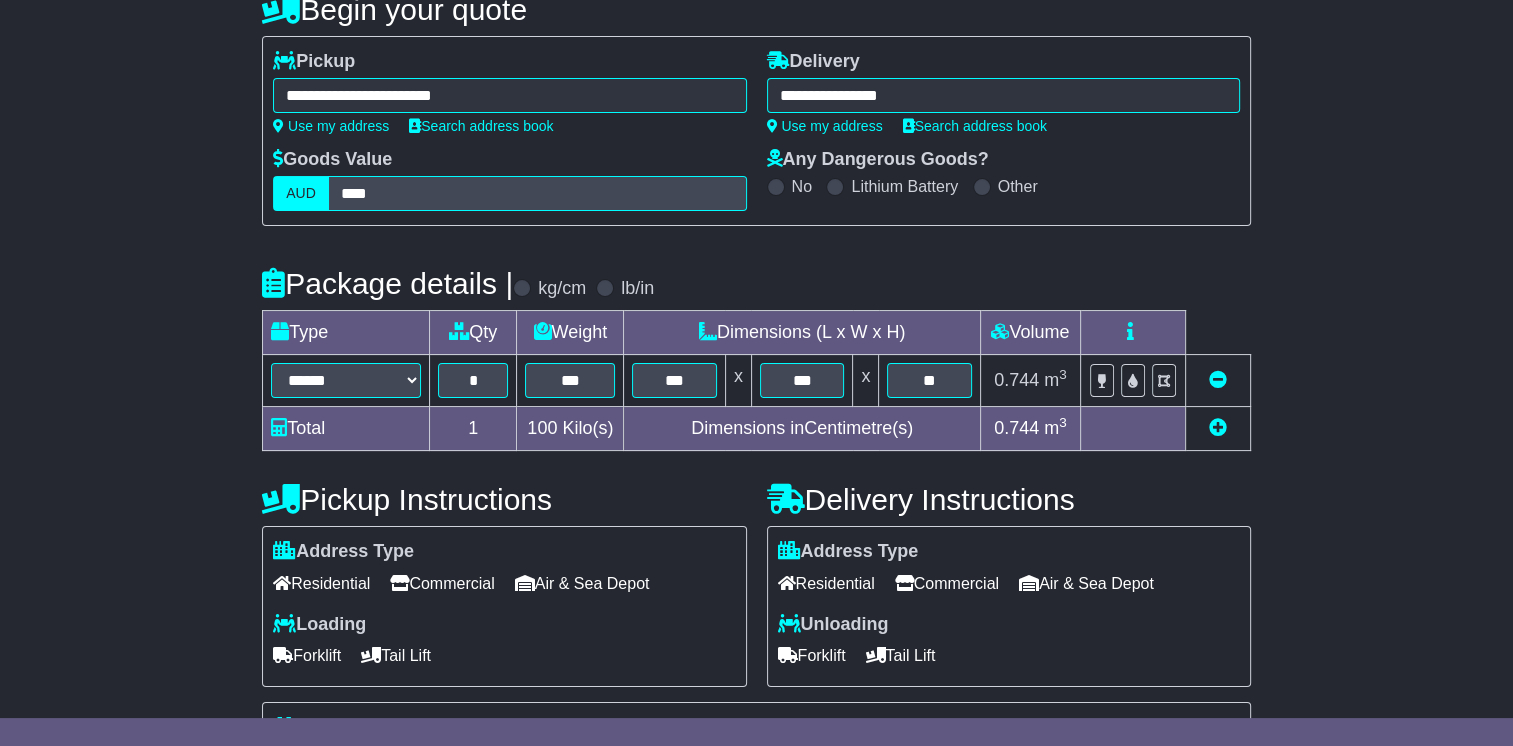 click at bounding box center (1130, 331) 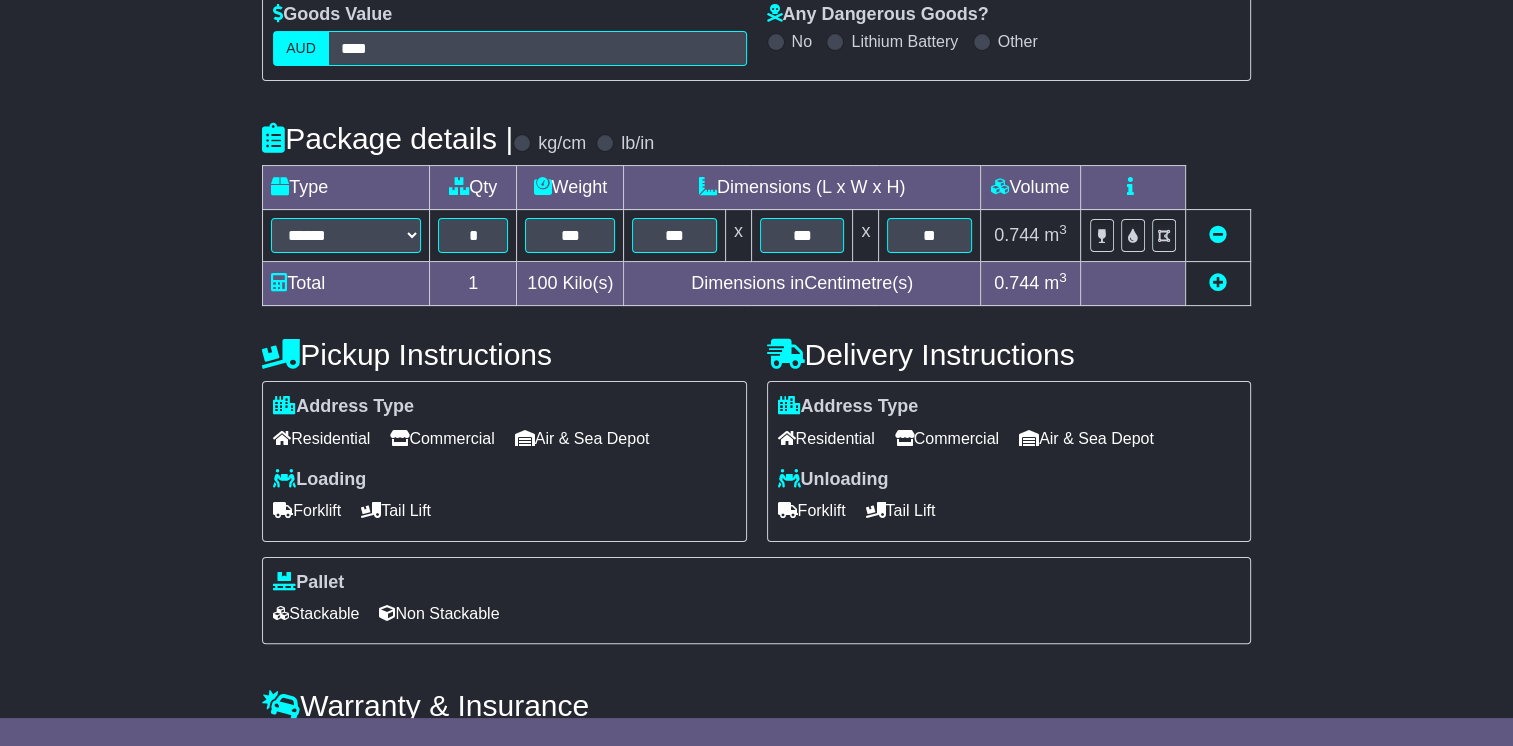 scroll, scrollTop: 362, scrollLeft: 0, axis: vertical 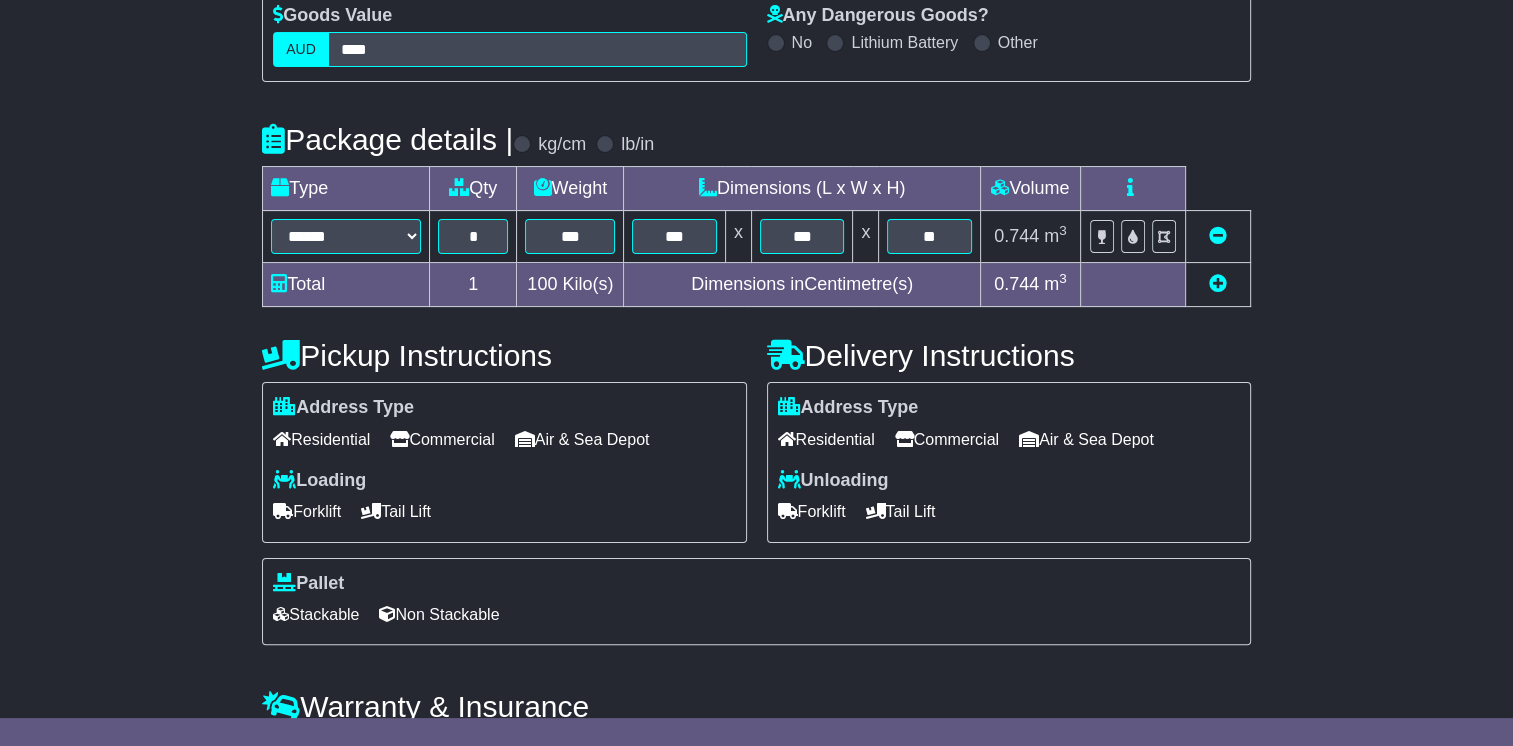 click on "Commercial" at bounding box center [442, 439] 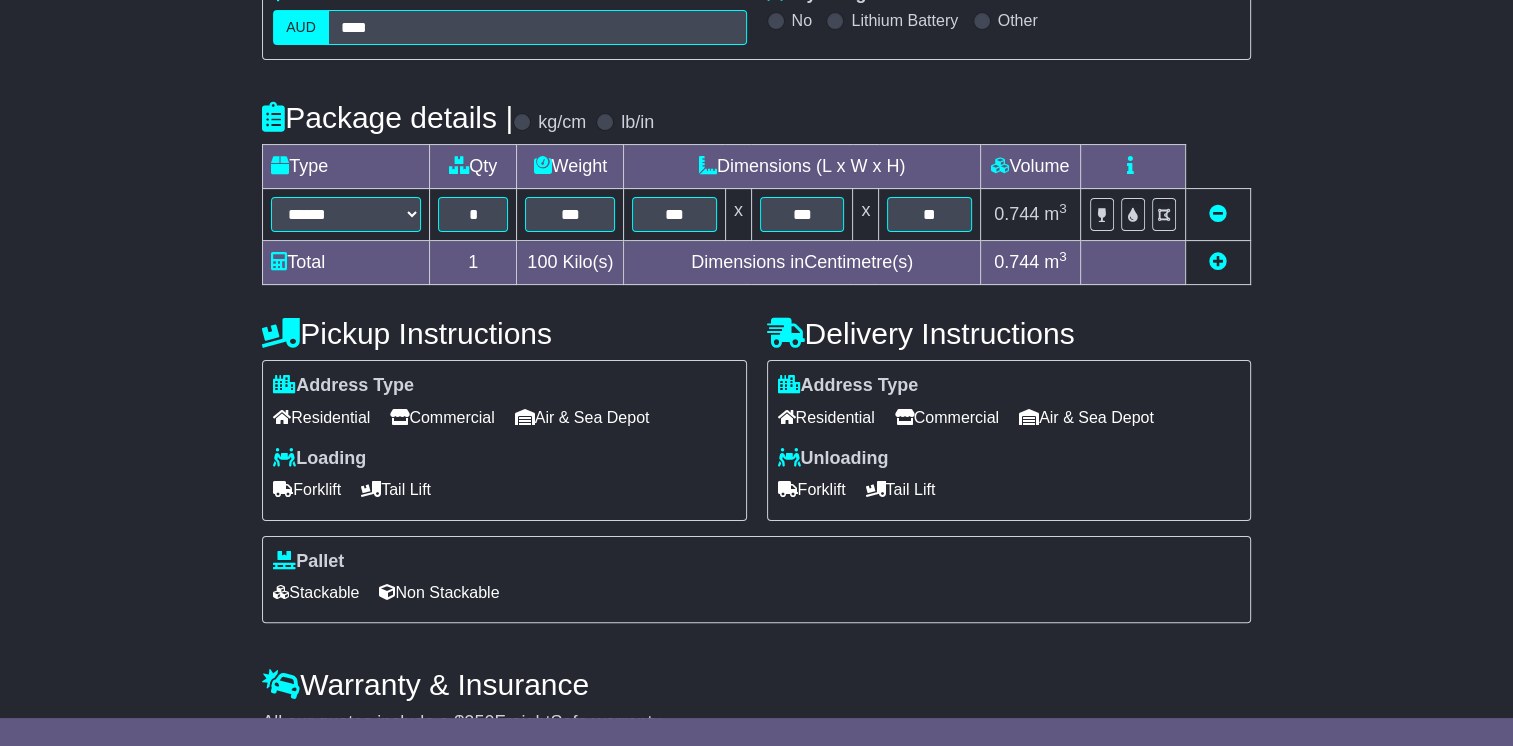 scroll, scrollTop: 387, scrollLeft: 0, axis: vertical 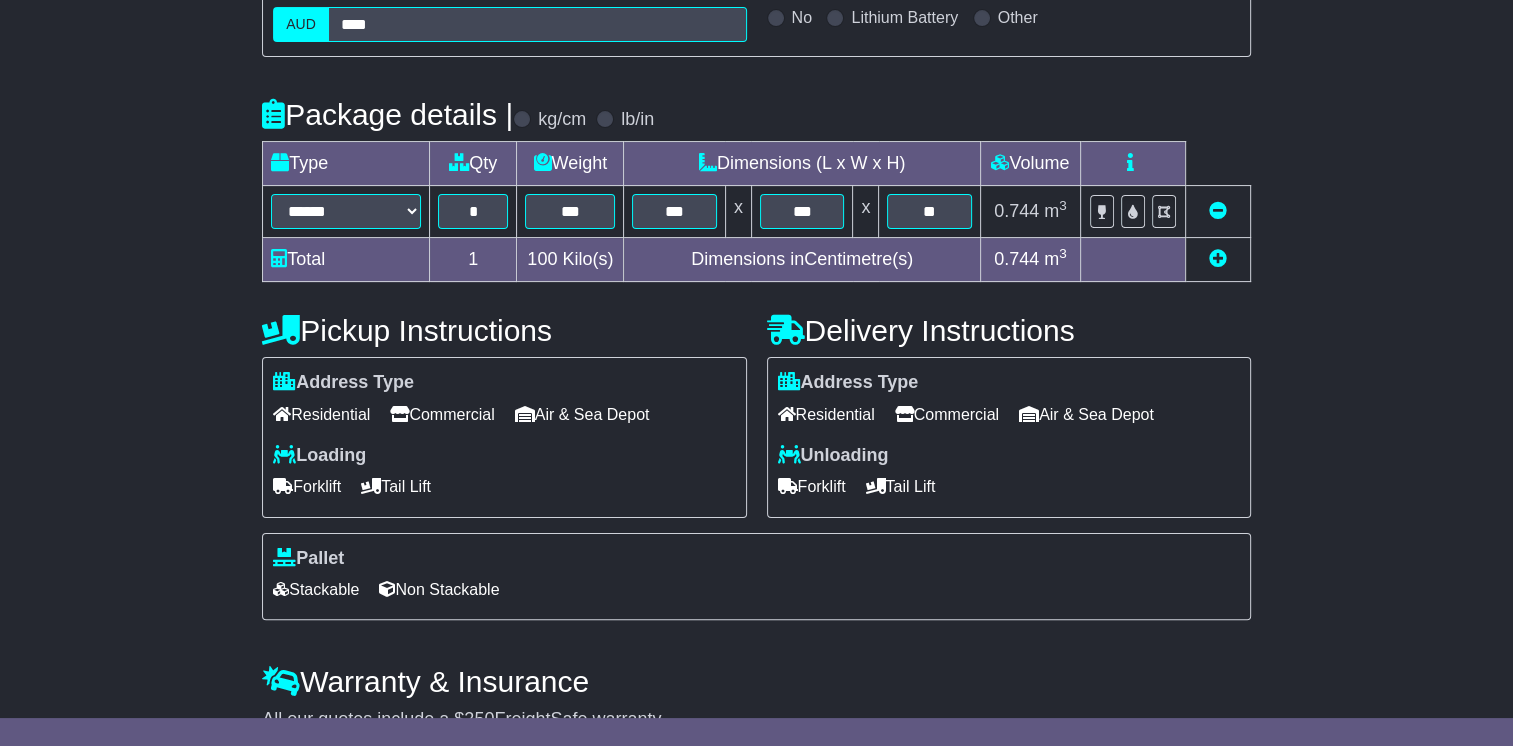 click on "Non Stackable" at bounding box center (439, 589) 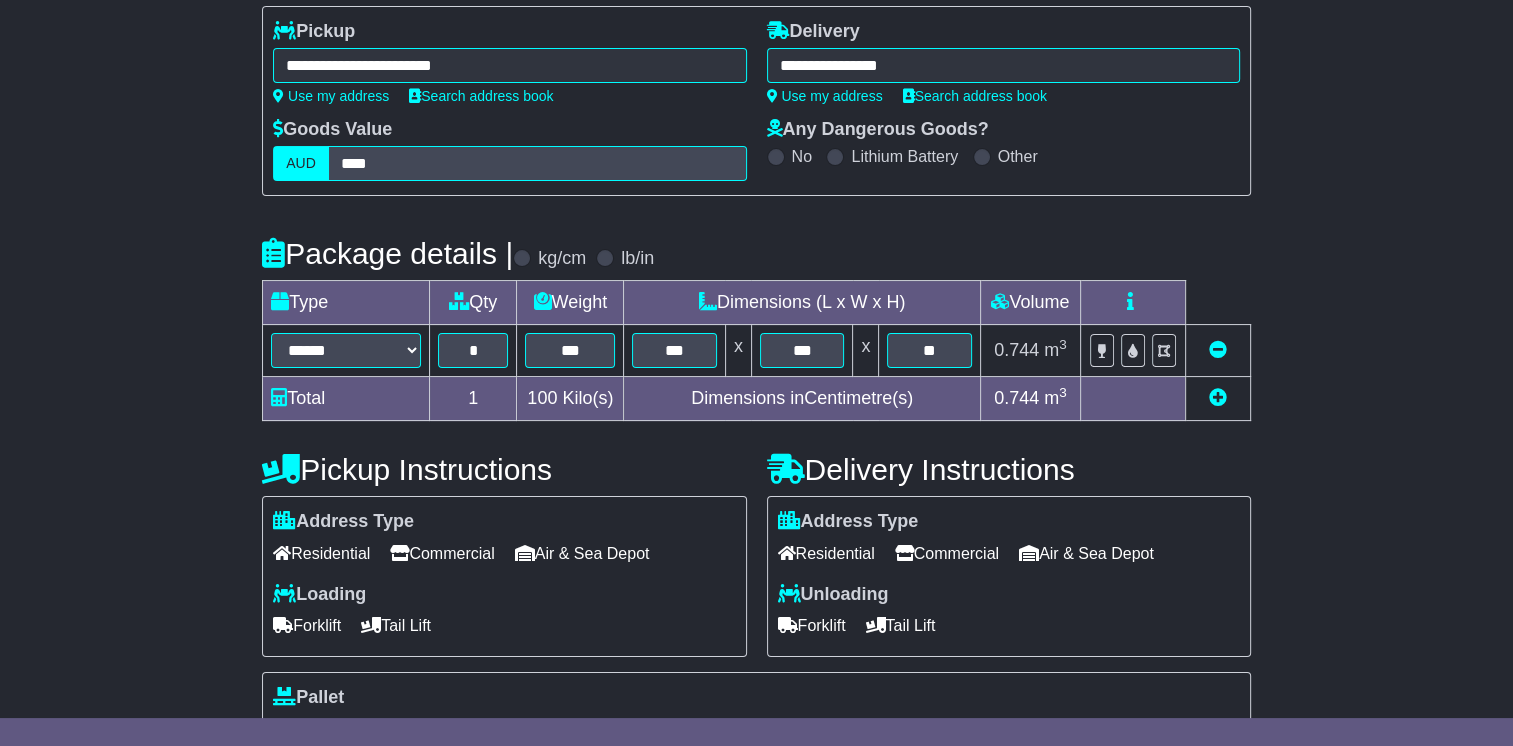 scroll, scrollTop: 290, scrollLeft: 0, axis: vertical 